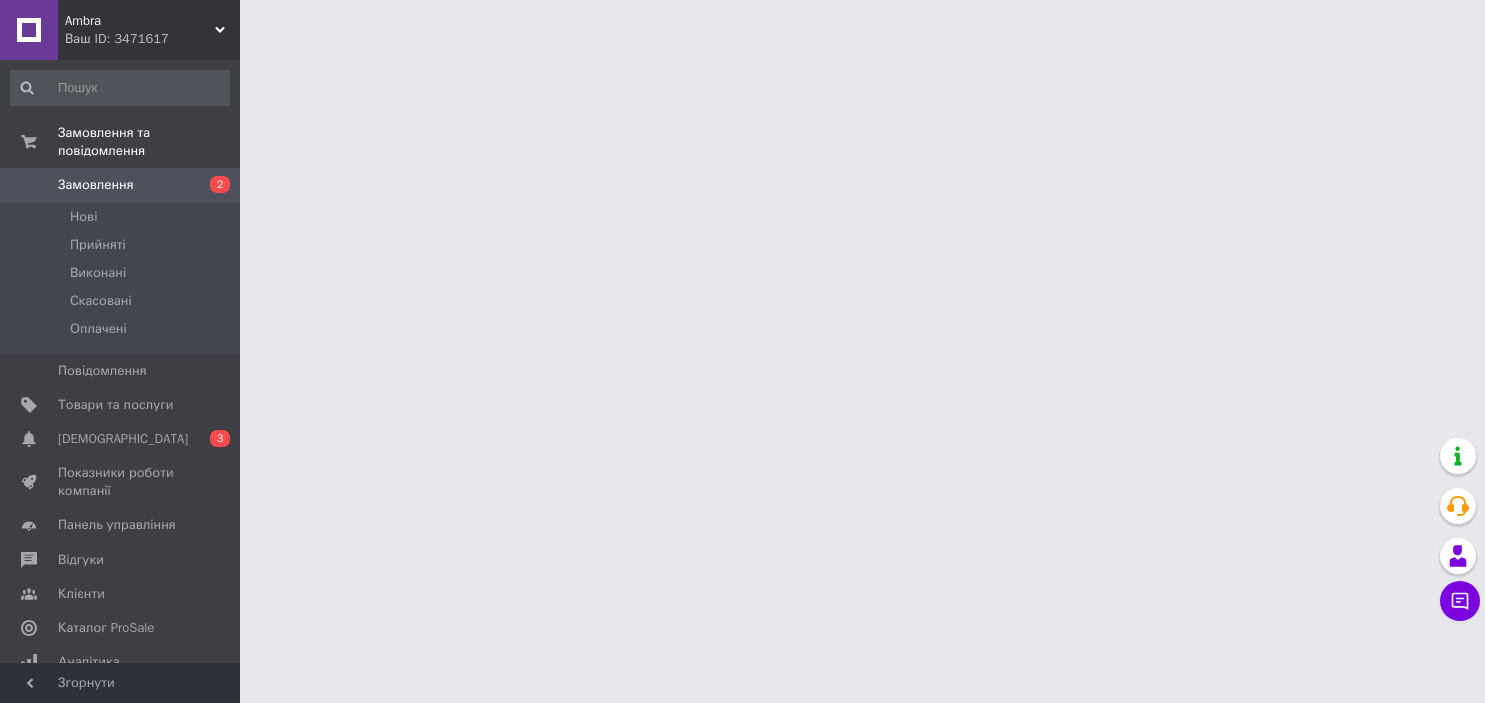scroll, scrollTop: 0, scrollLeft: 0, axis: both 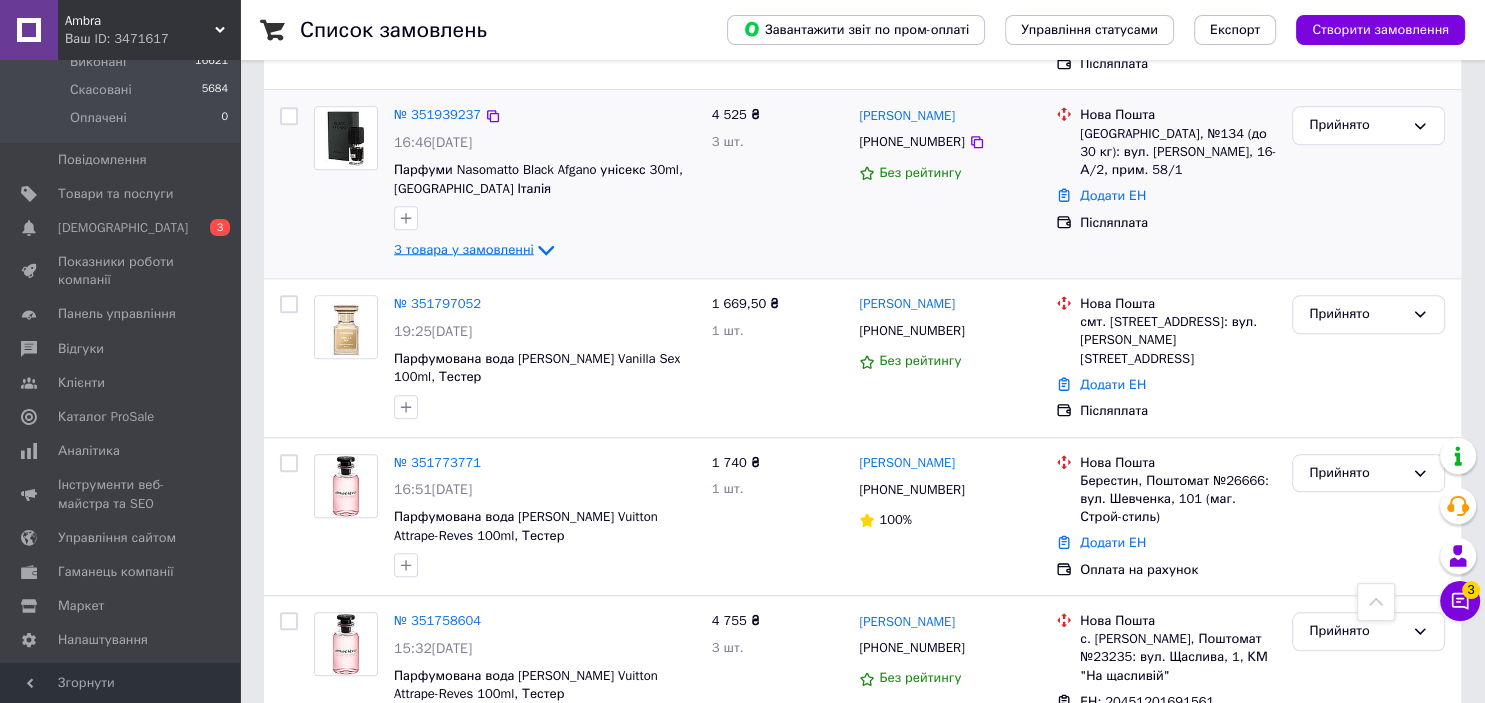 click on "3 товара у замовленні" at bounding box center [464, 249] 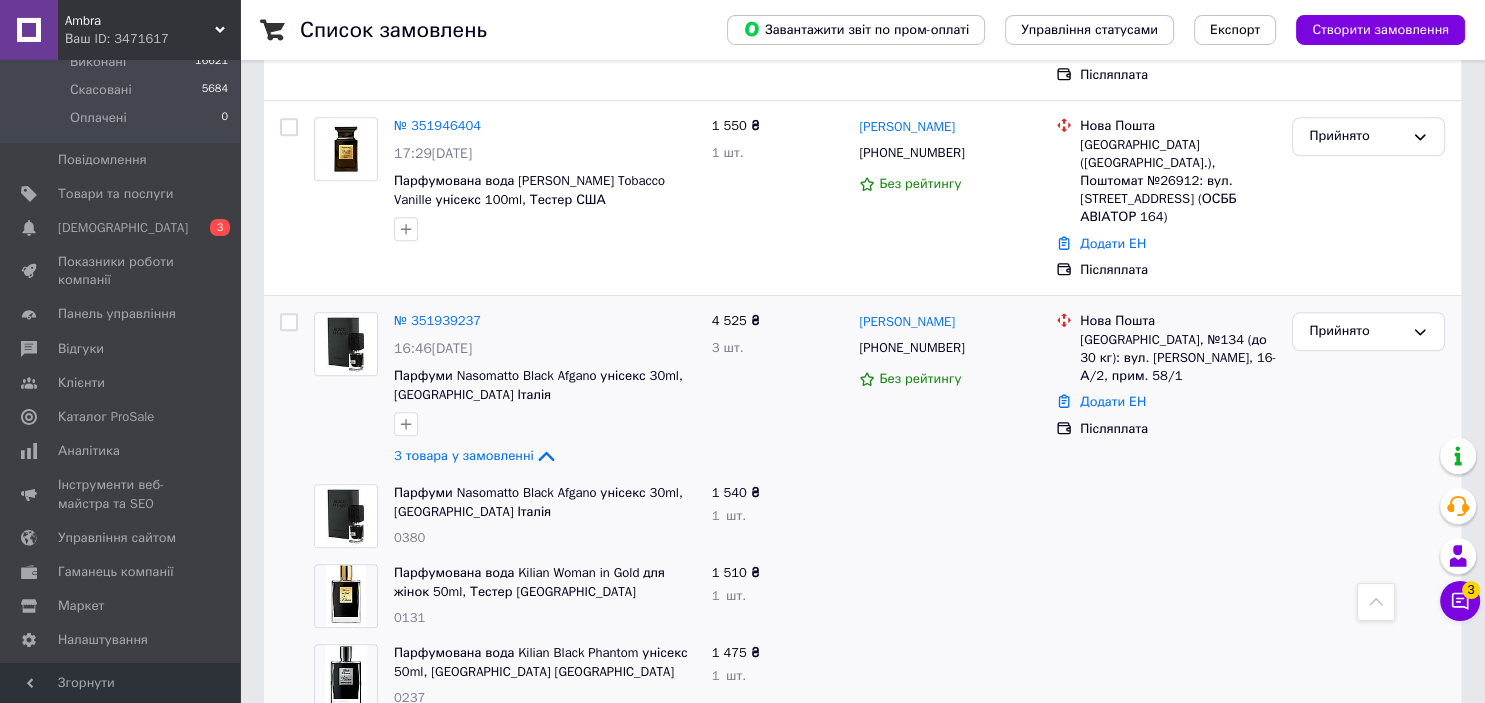 scroll, scrollTop: 1478, scrollLeft: 0, axis: vertical 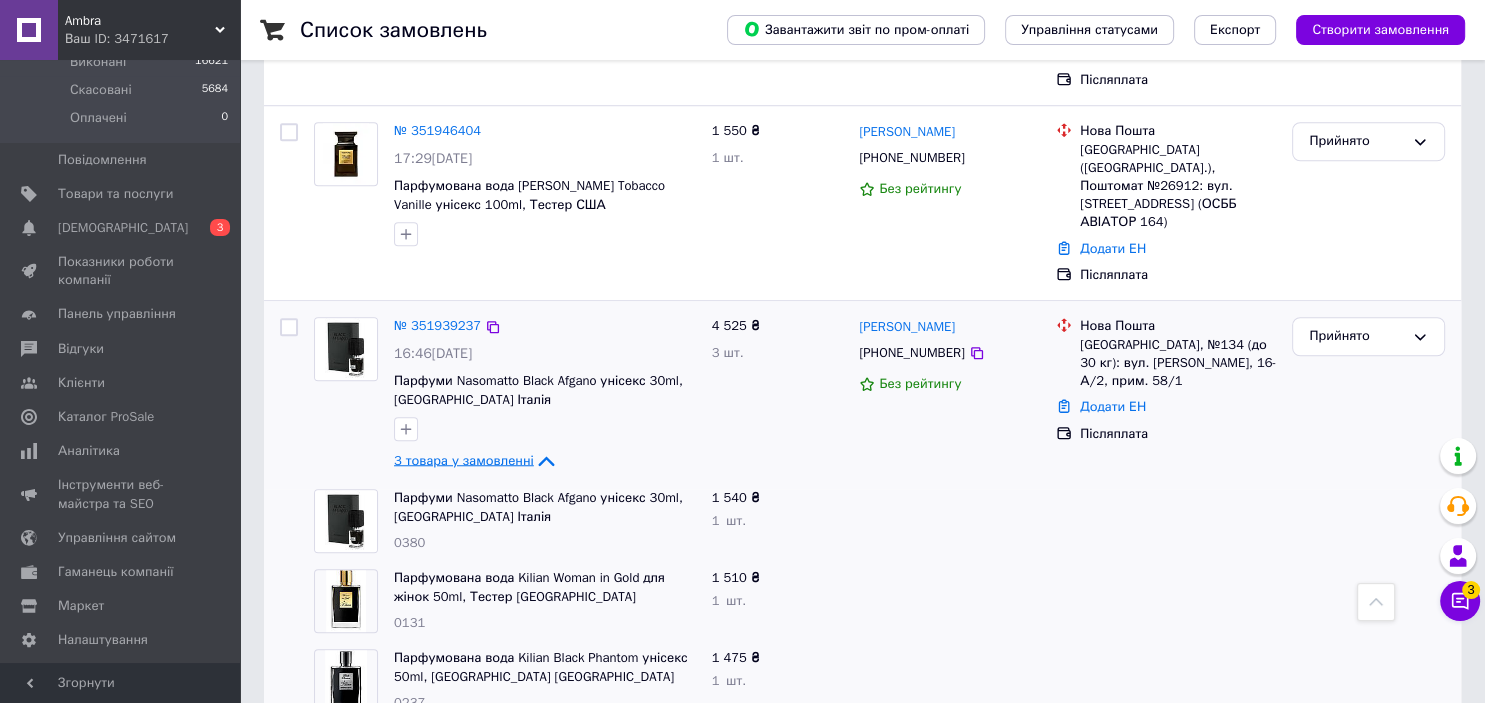 click on "3 товара у замовленні" at bounding box center [464, 460] 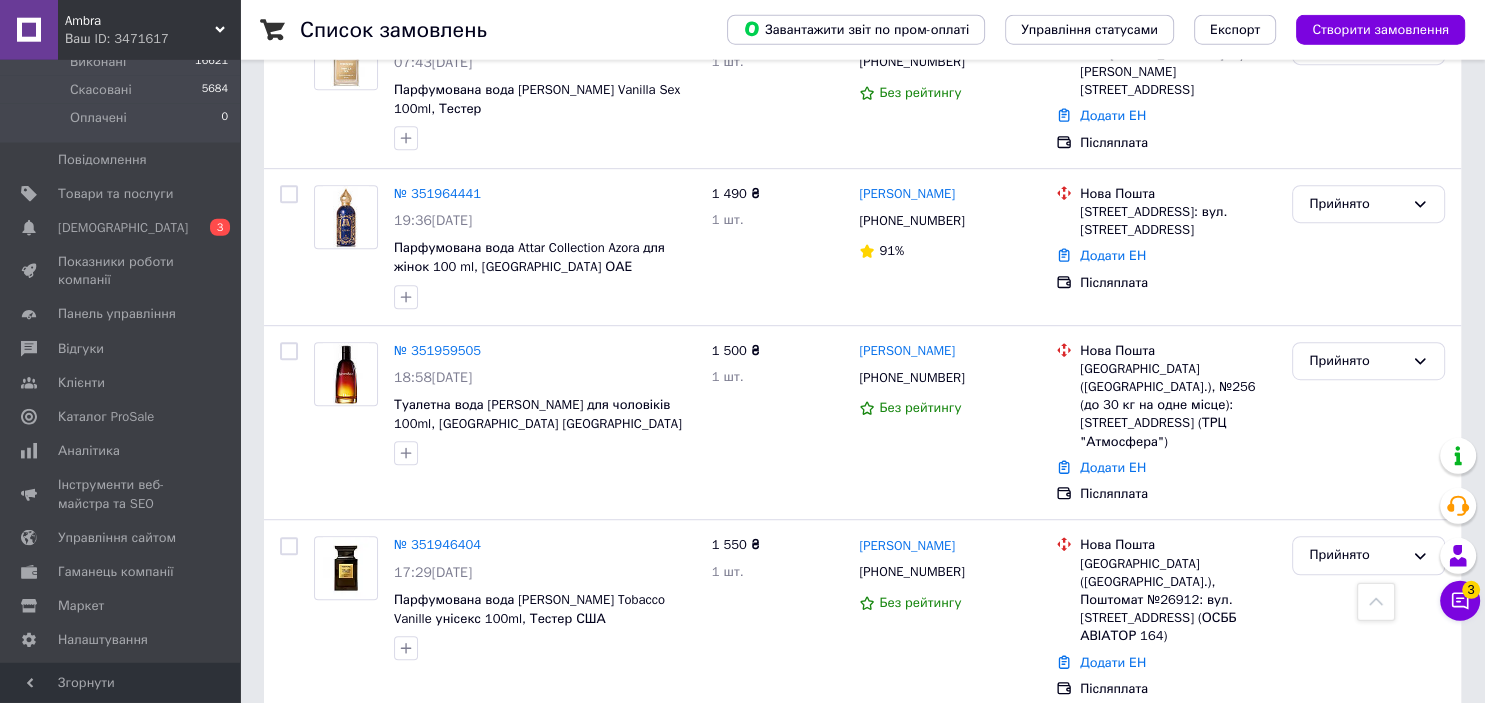 scroll, scrollTop: 1056, scrollLeft: 0, axis: vertical 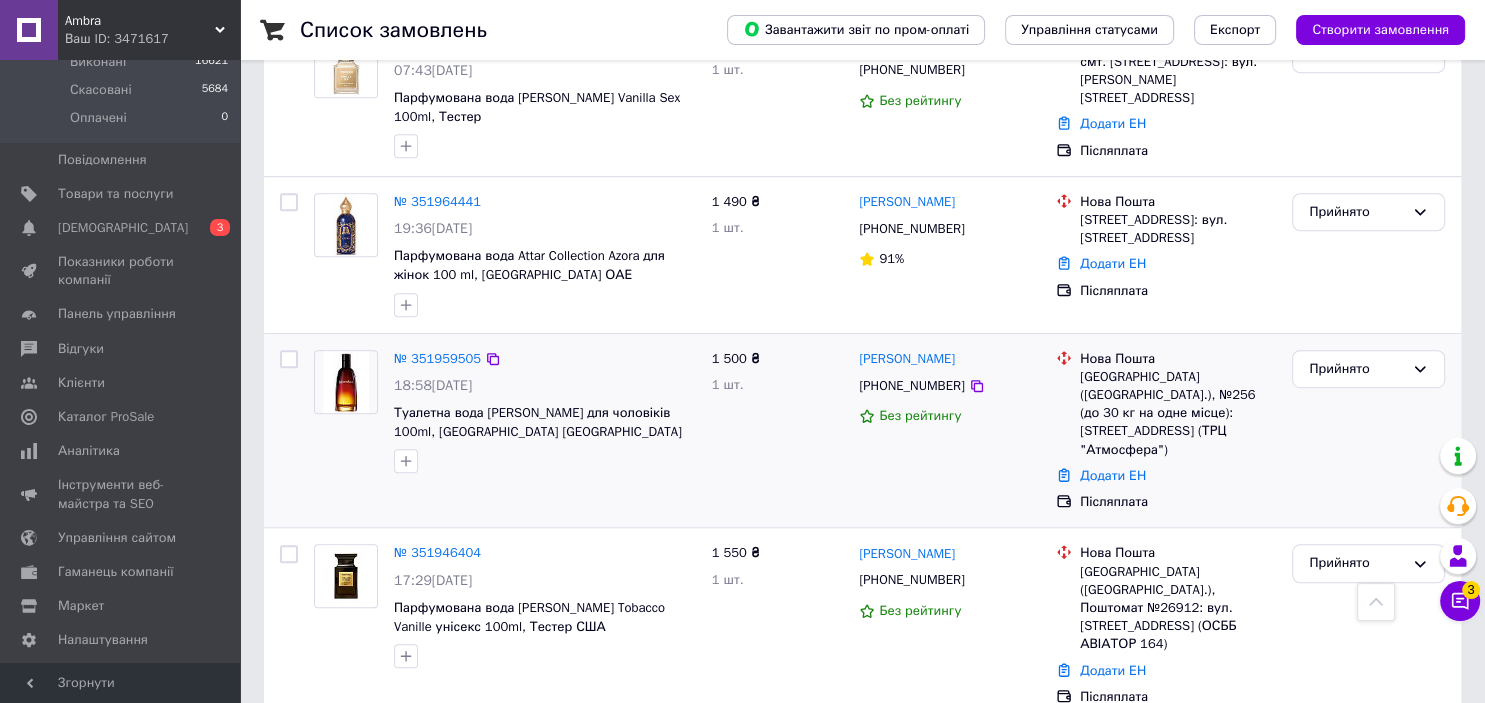 click at bounding box center [346, 382] 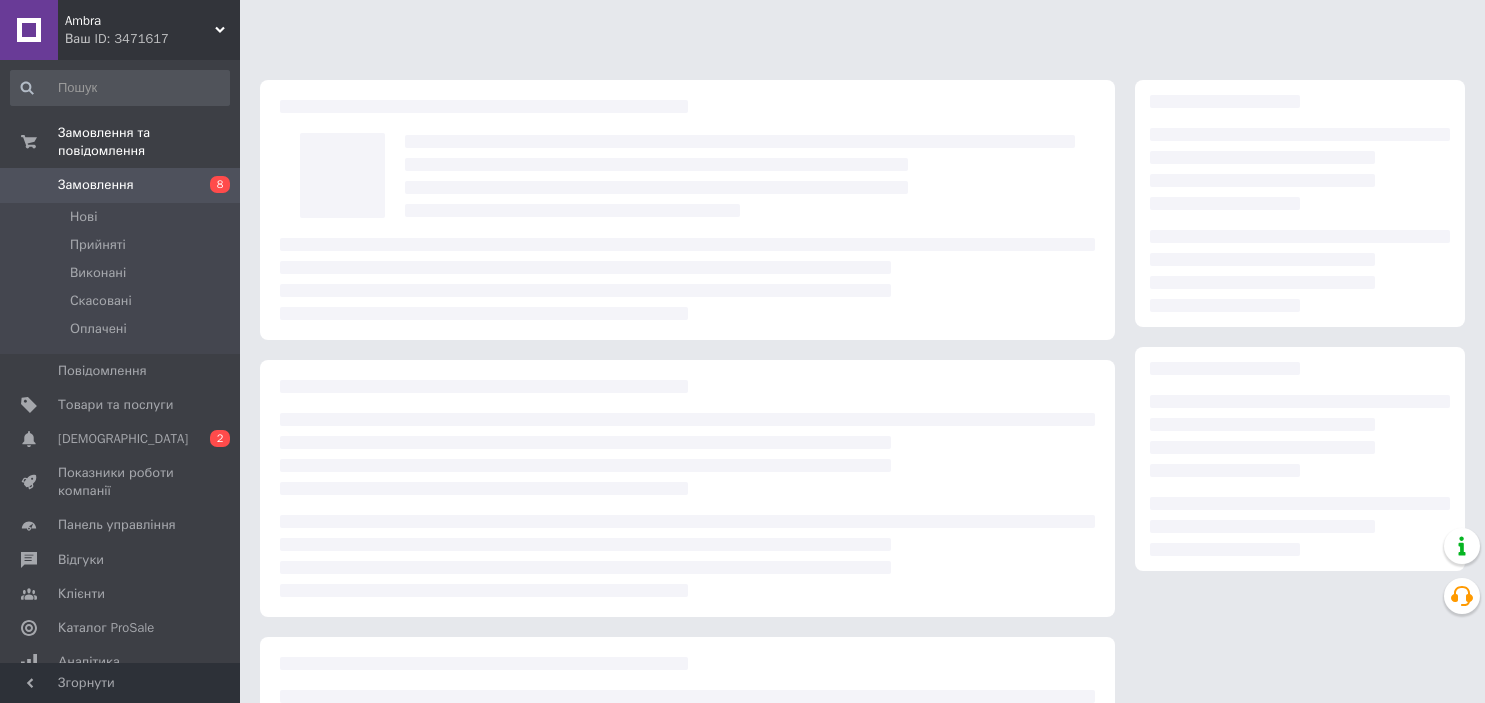 scroll, scrollTop: 0, scrollLeft: 0, axis: both 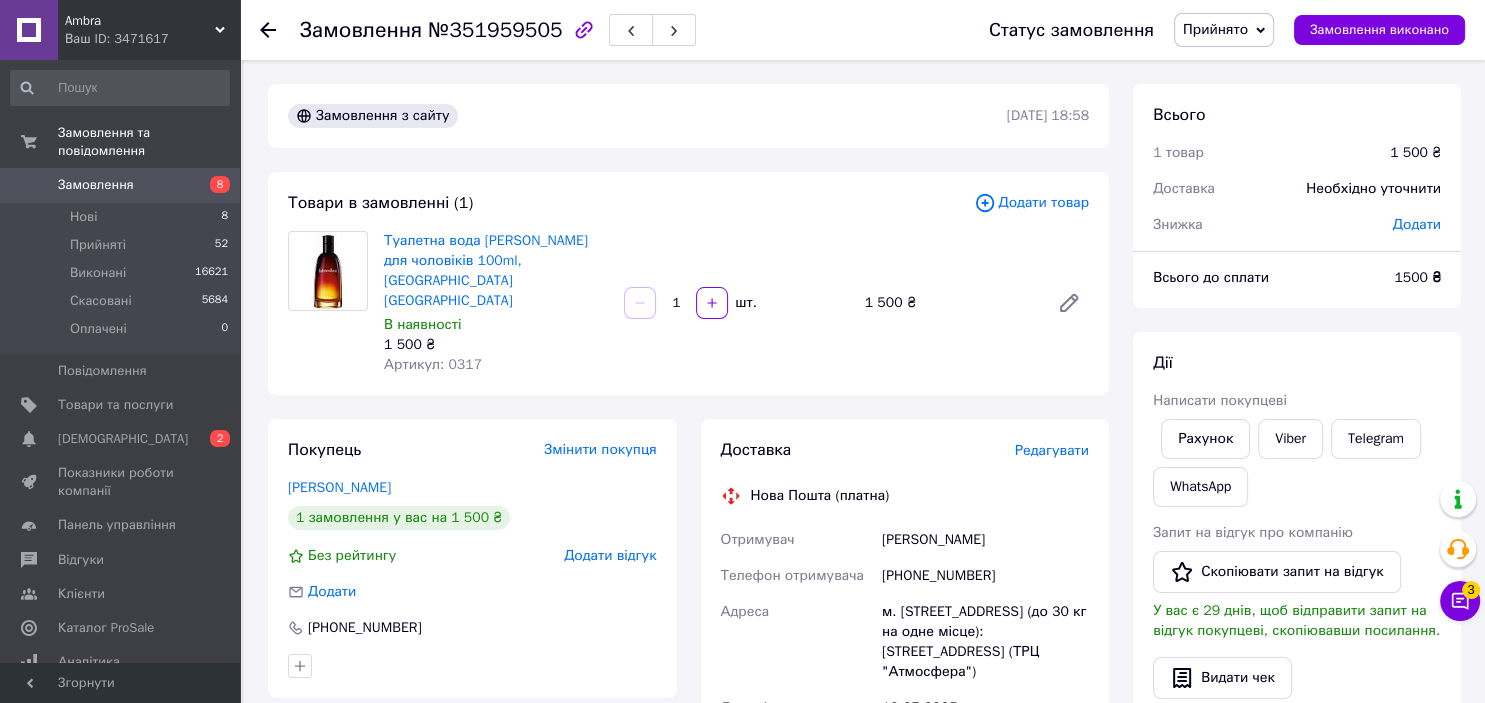 click on "[PHONE_NUMBER]" at bounding box center [985, 576] 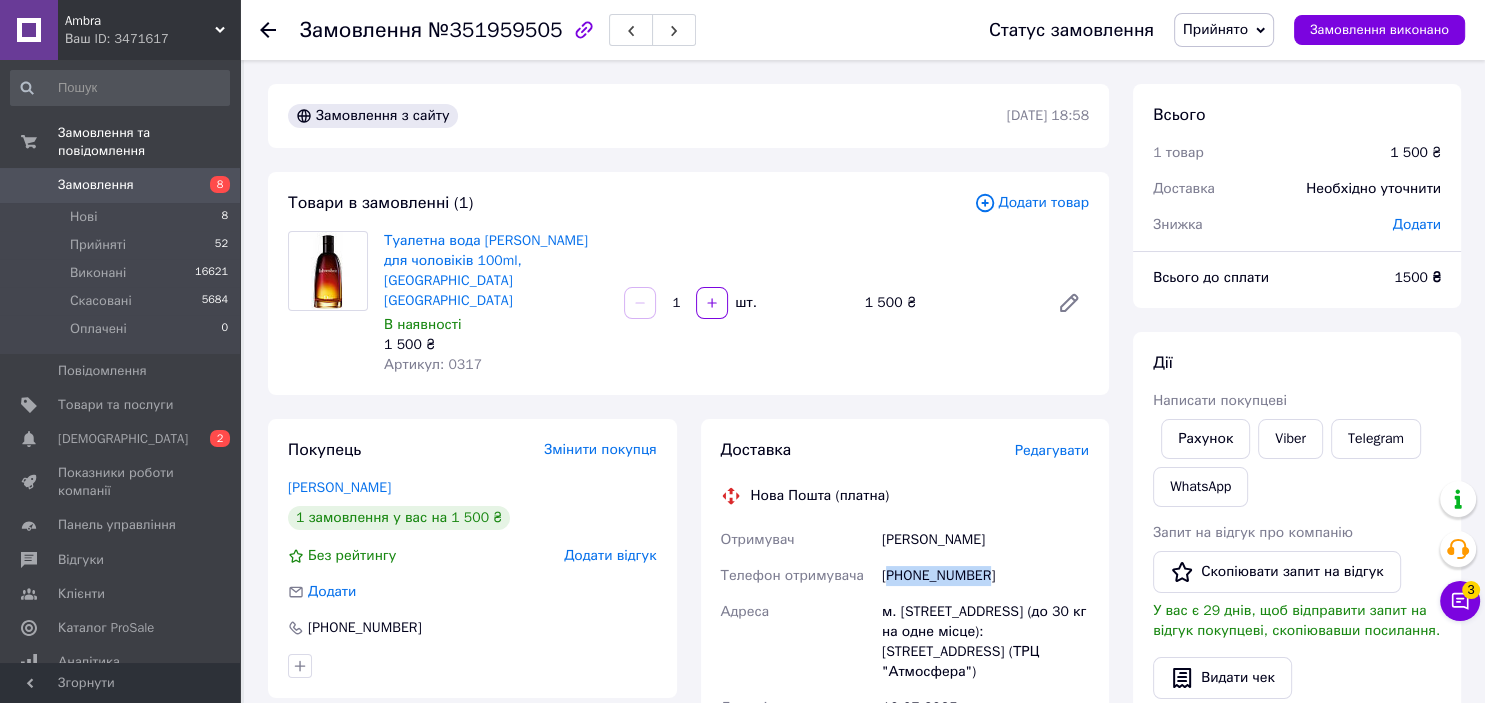 click on "[PHONE_NUMBER]" at bounding box center (985, 576) 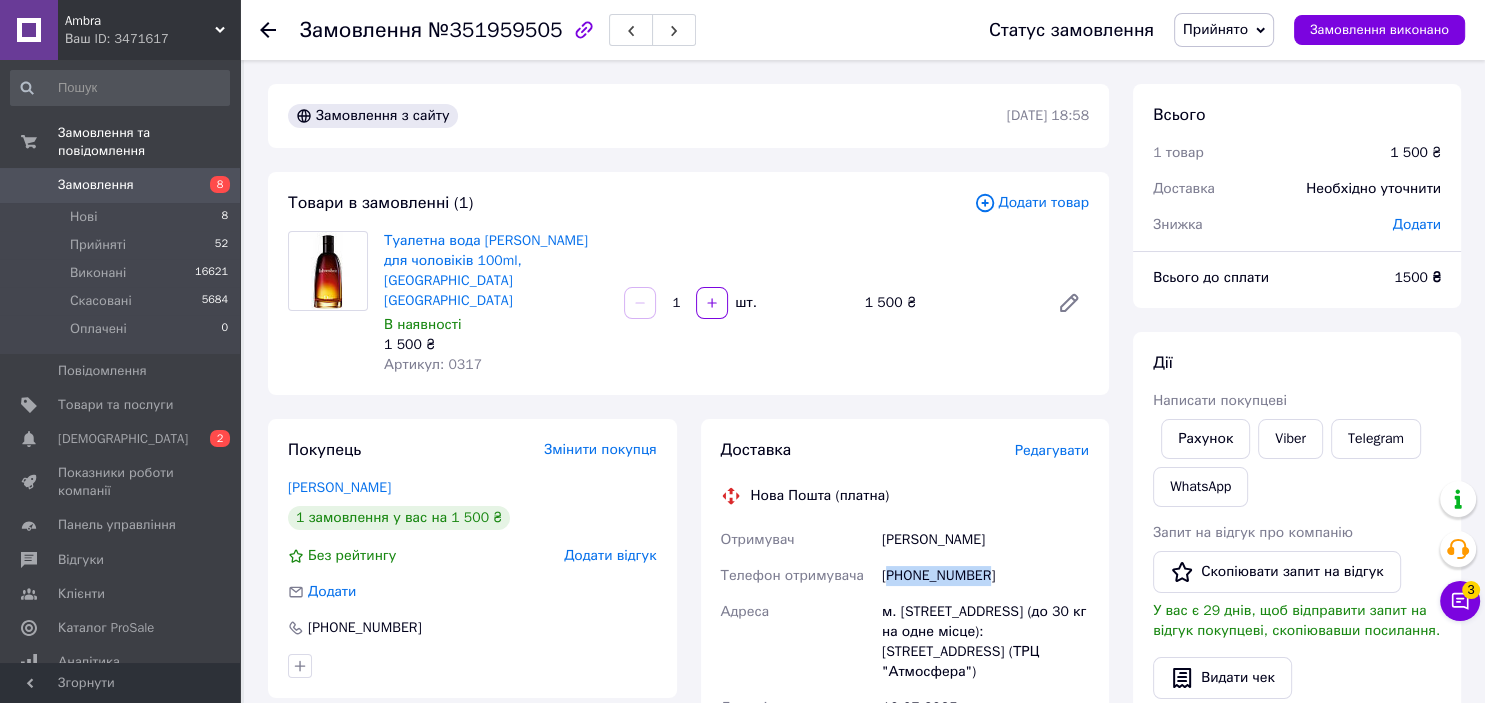 copy on "380674025841" 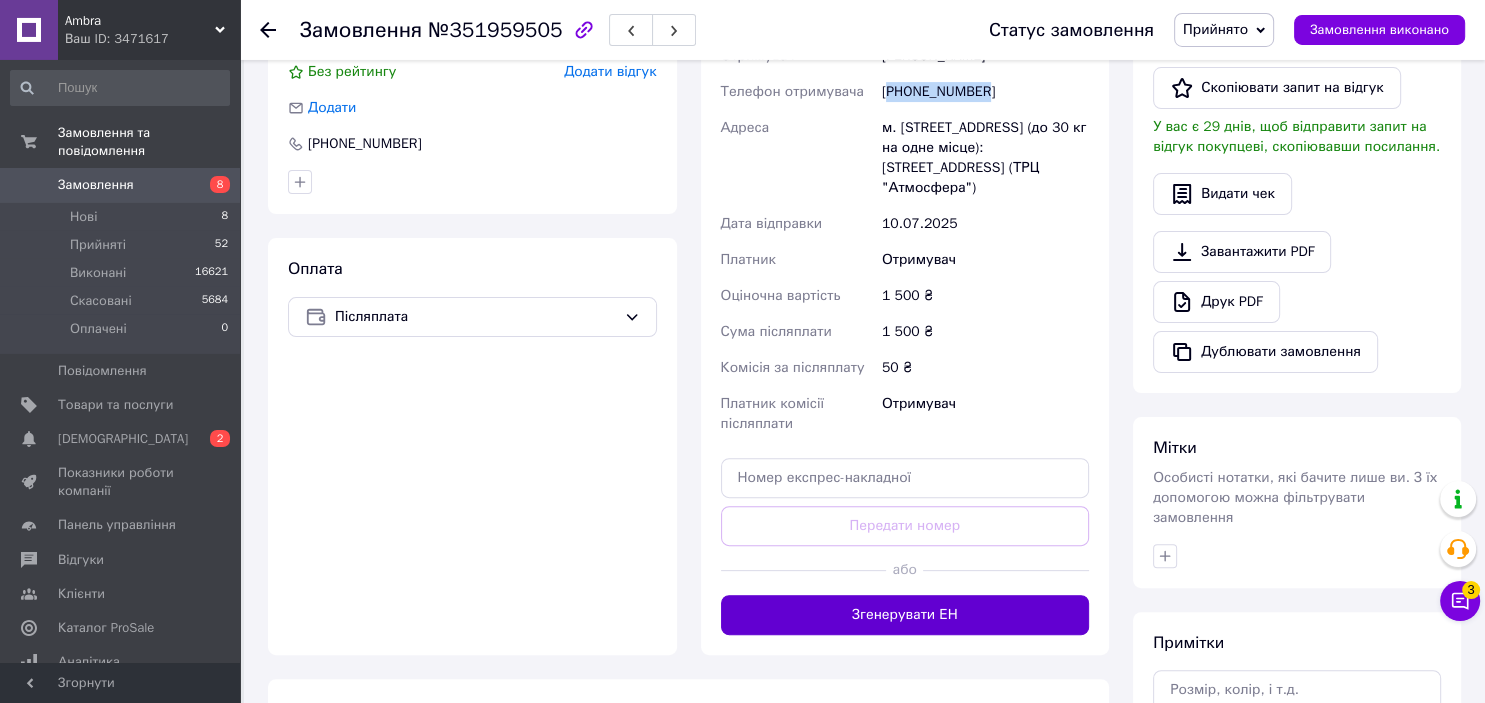 scroll, scrollTop: 528, scrollLeft: 0, axis: vertical 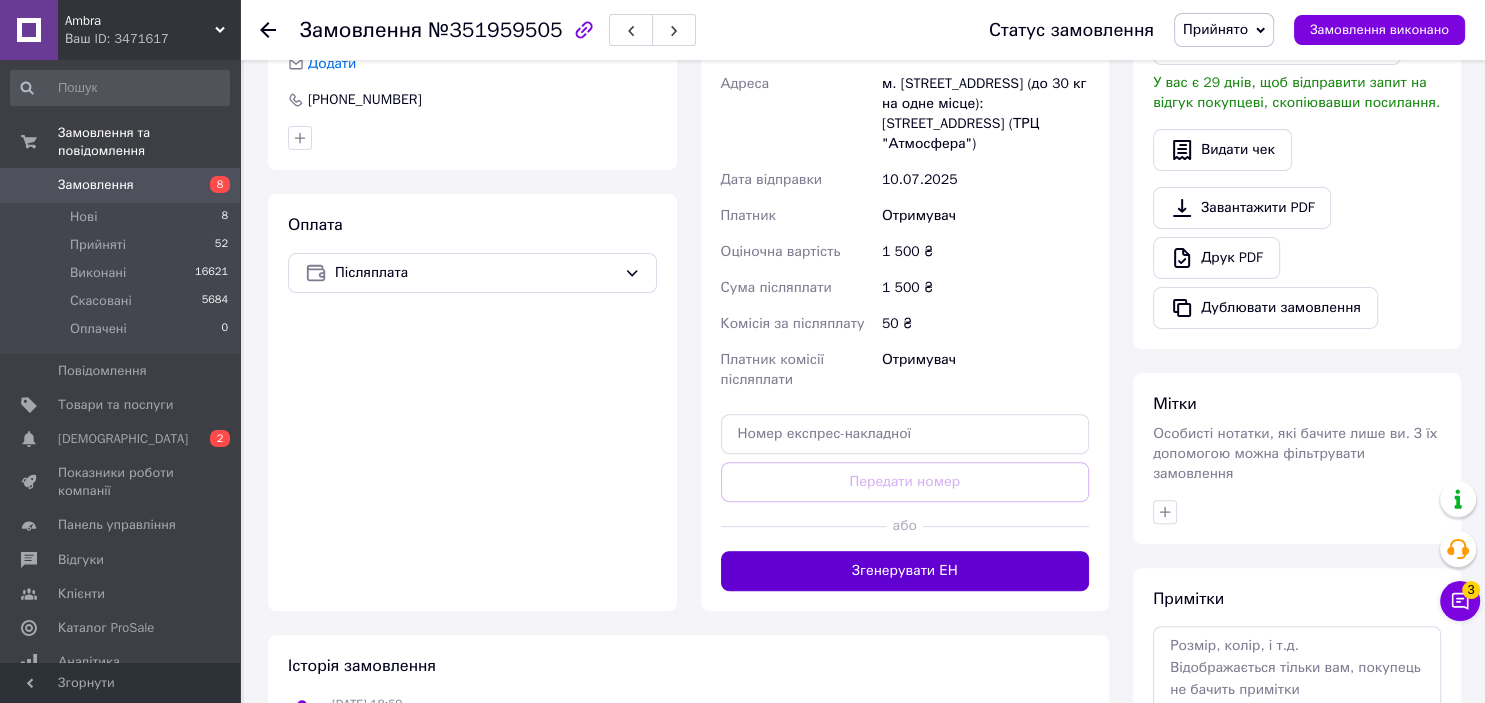 click on "Згенерувати ЕН" at bounding box center (905, 571) 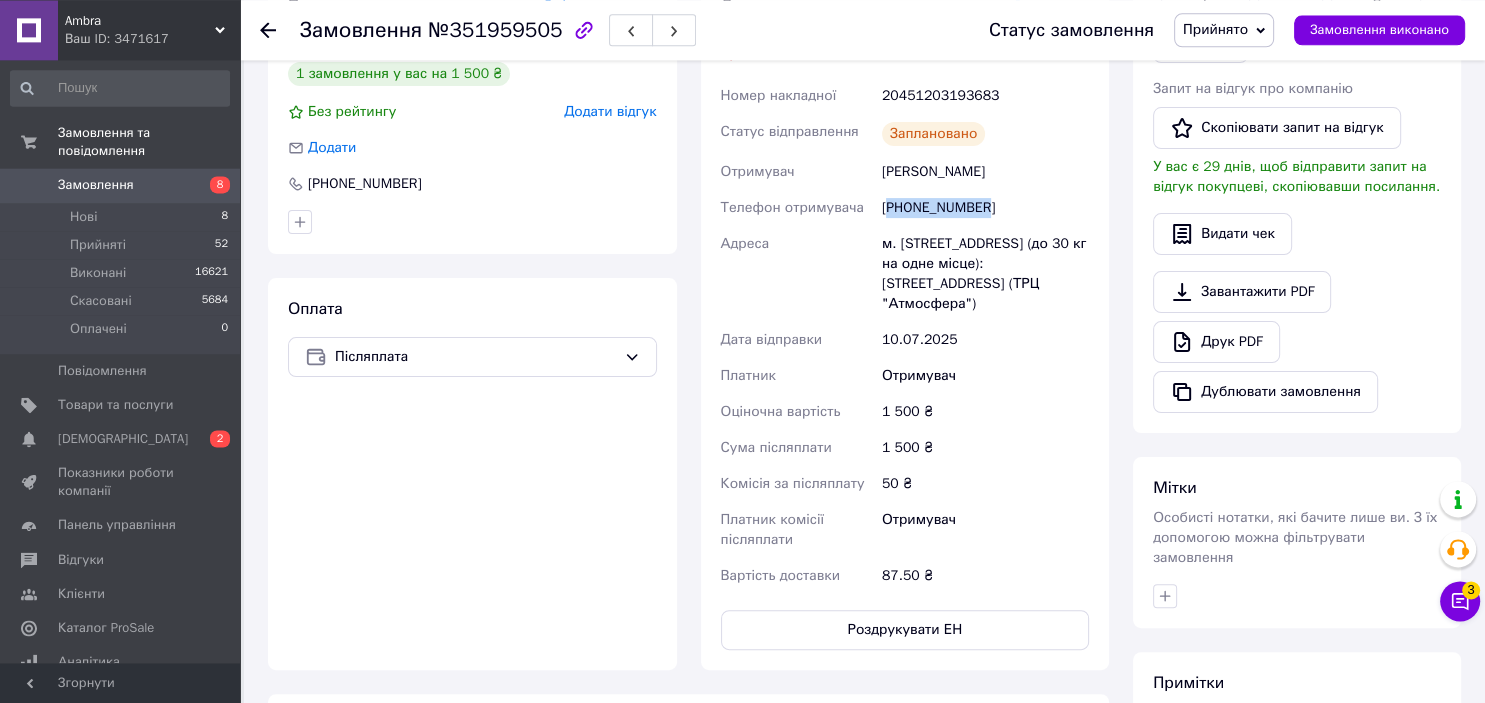 scroll, scrollTop: 105, scrollLeft: 0, axis: vertical 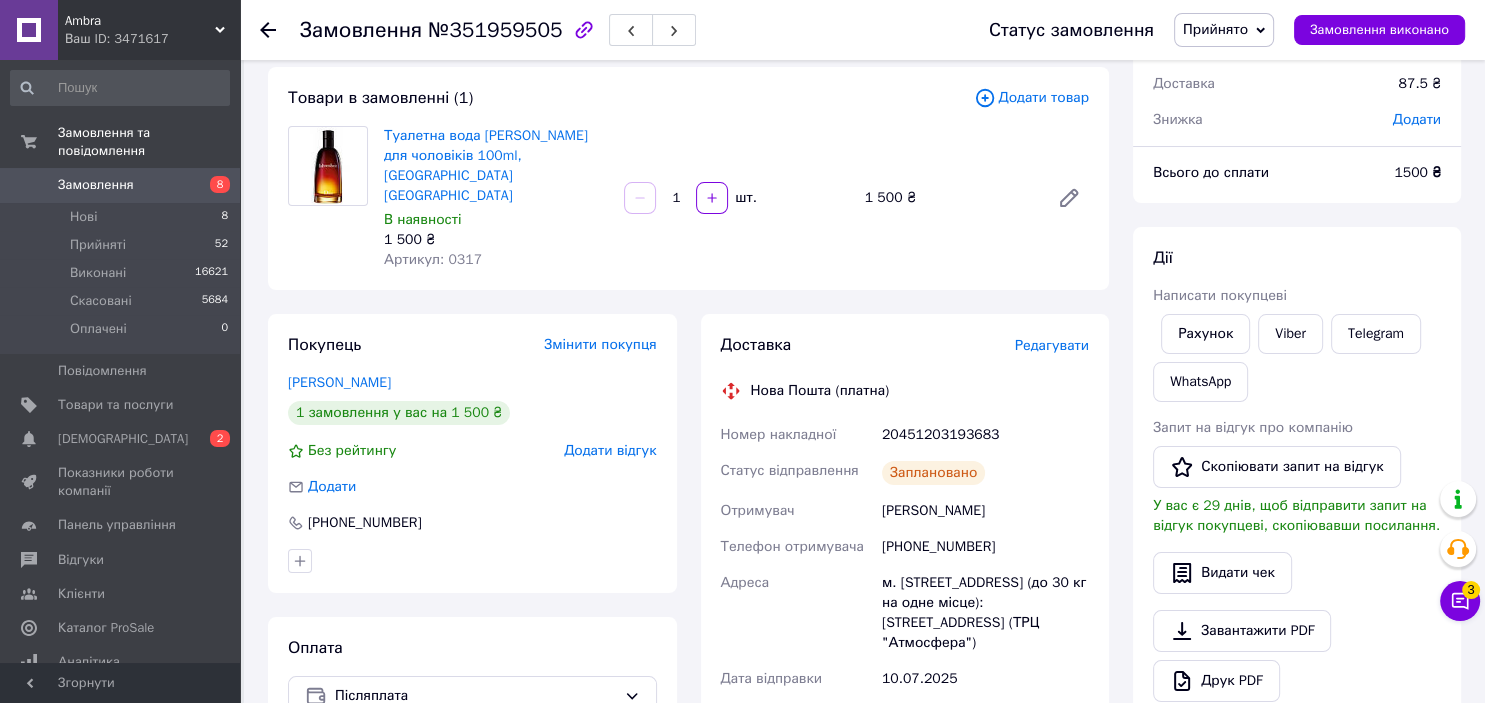 click on "20451203193683" at bounding box center (985, 435) 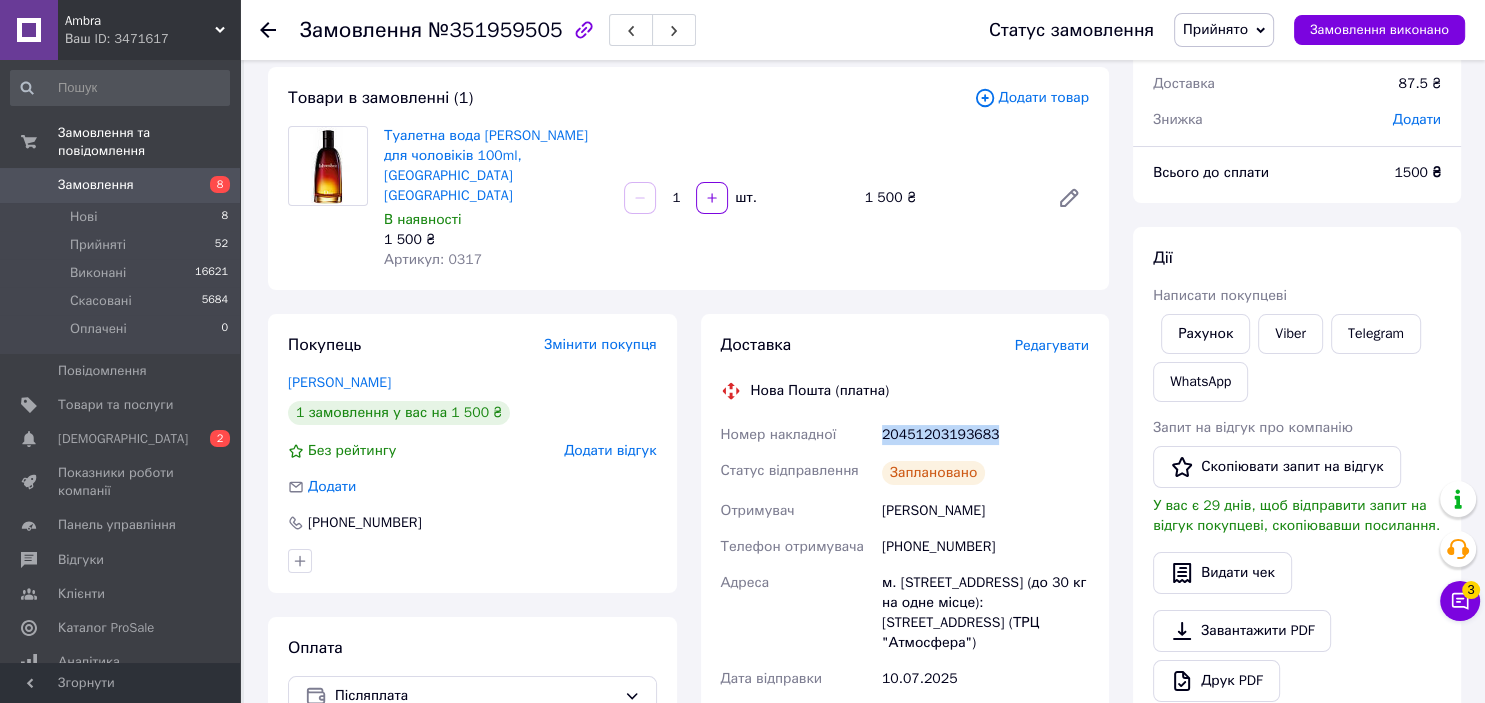 click on "20451203193683" at bounding box center [985, 435] 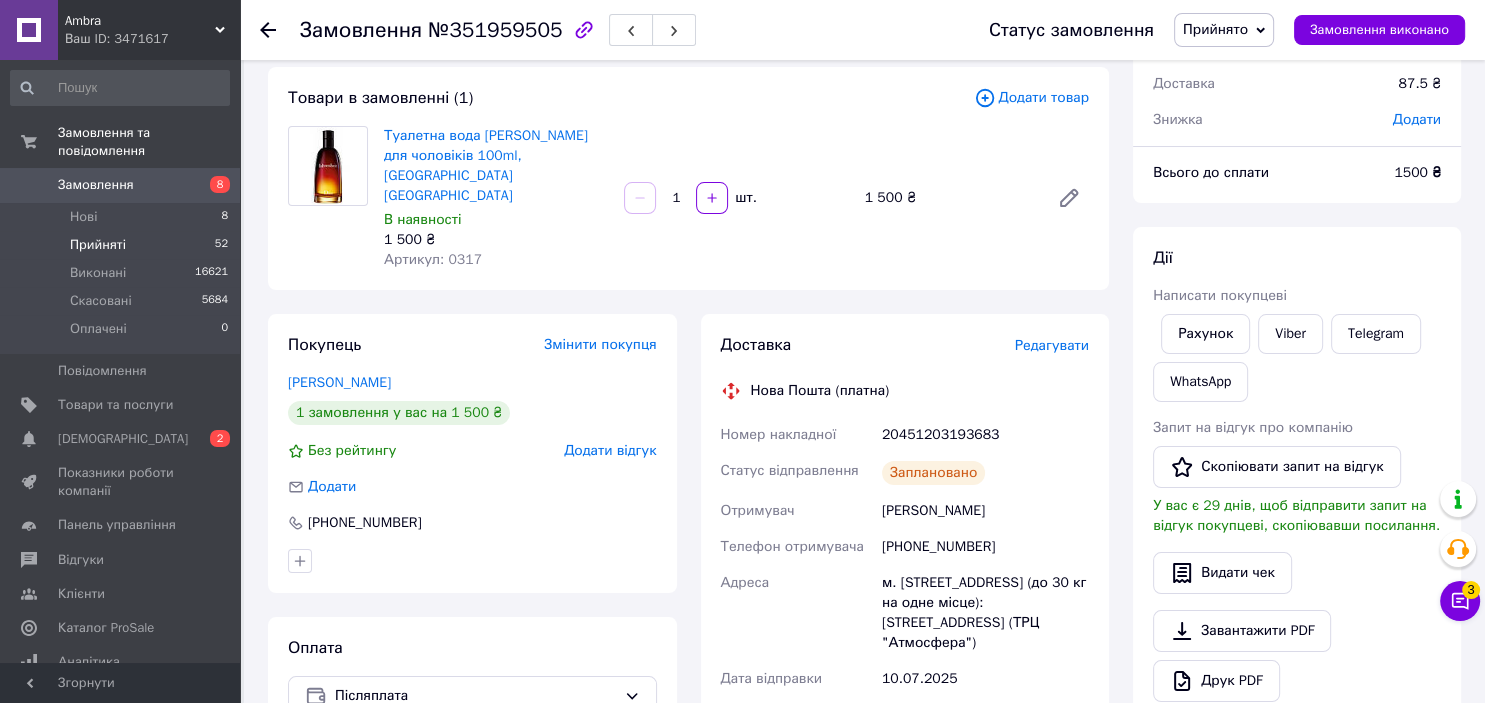 click on "Прийняті 52" at bounding box center (120, 245) 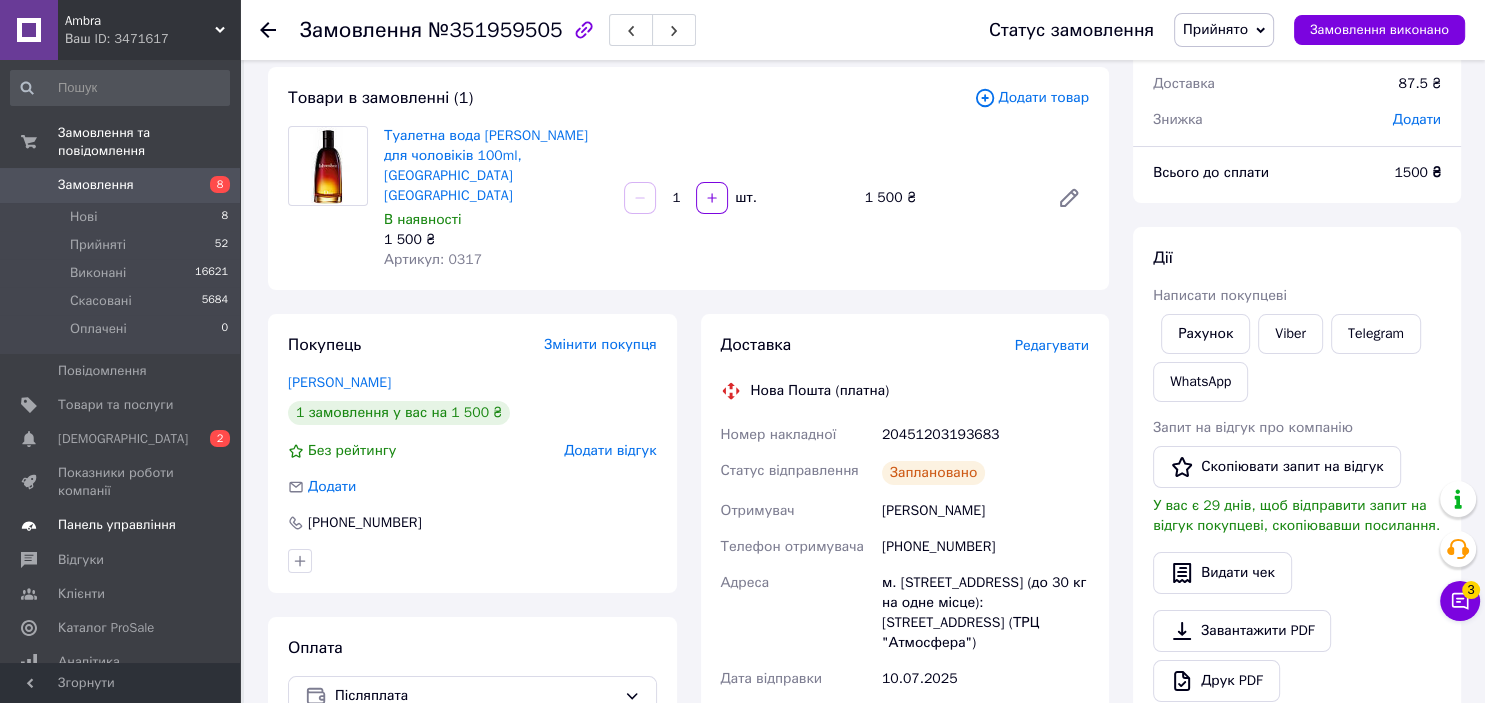 scroll, scrollTop: 0, scrollLeft: 0, axis: both 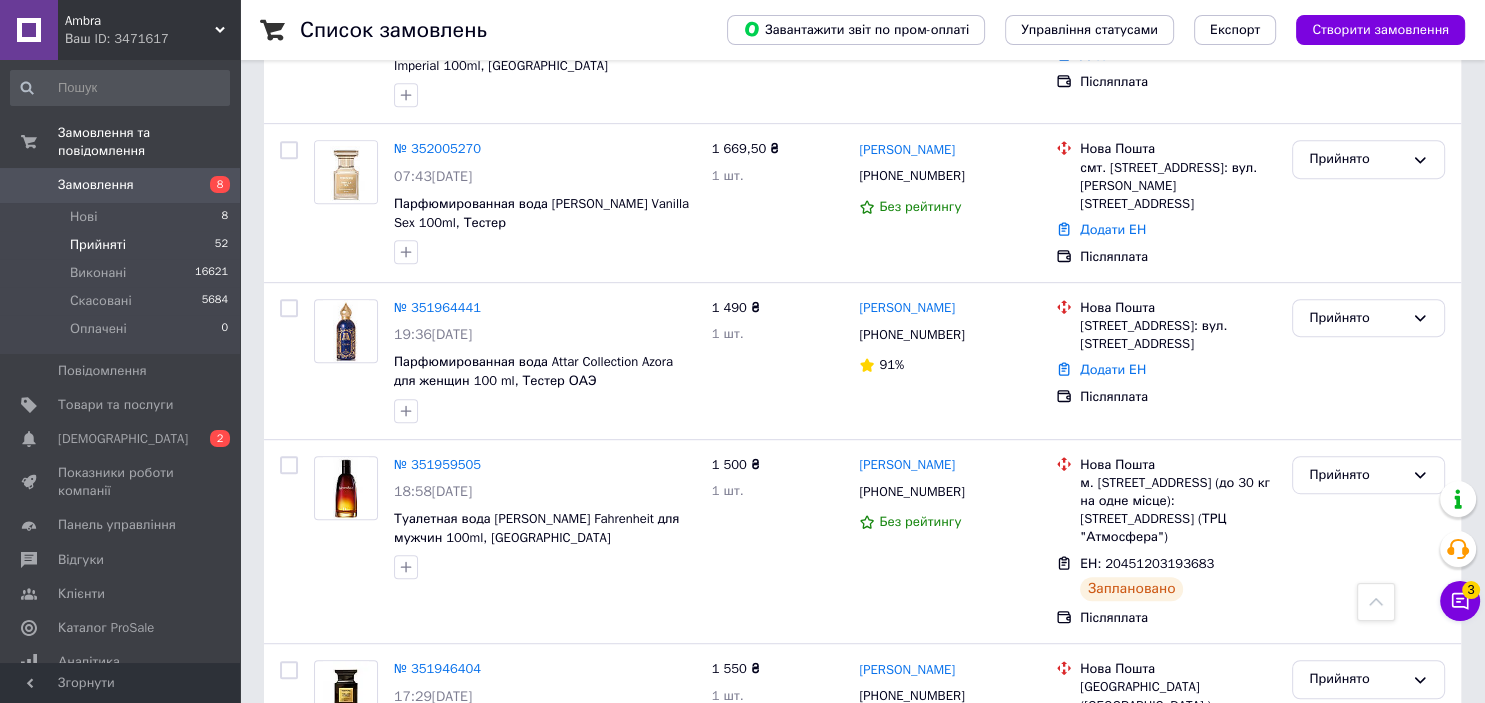 click at bounding box center (346, 331) 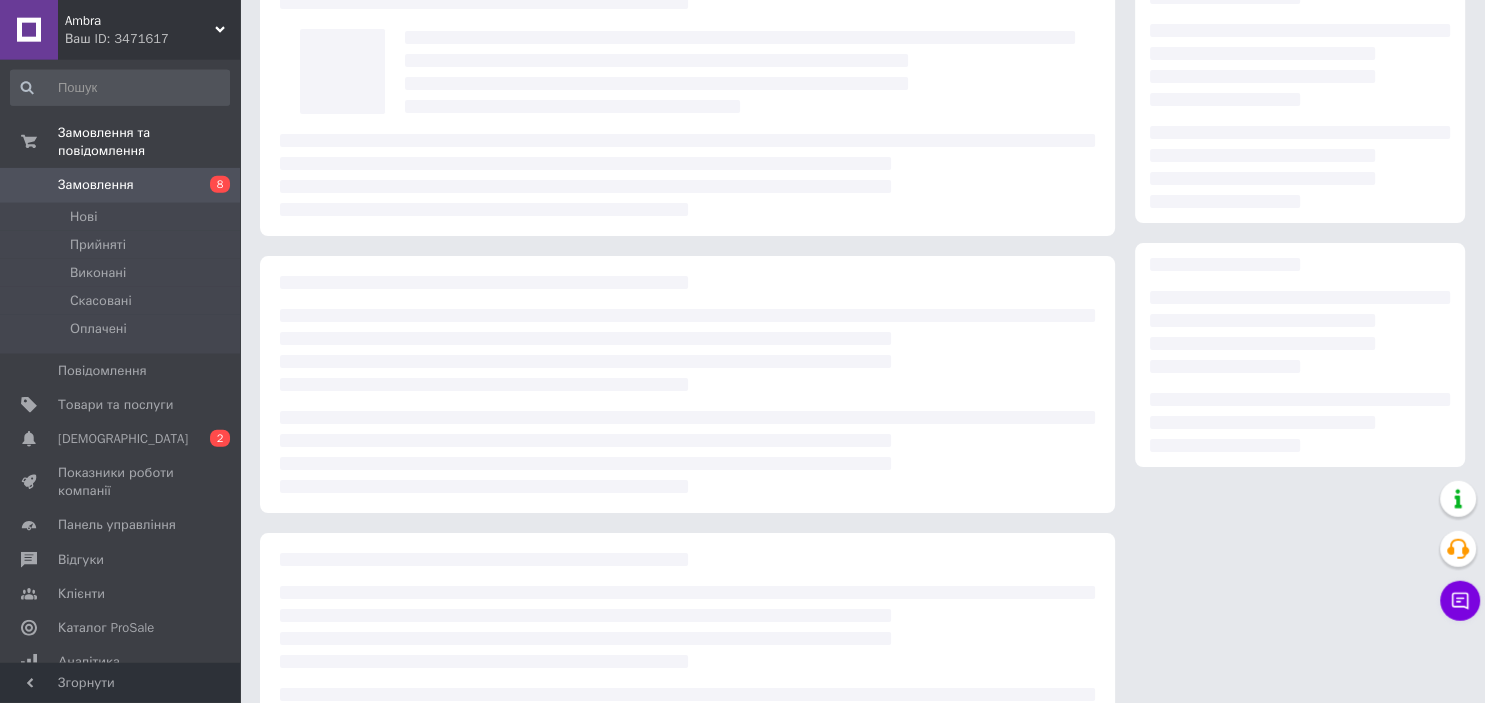 scroll, scrollTop: 105, scrollLeft: 0, axis: vertical 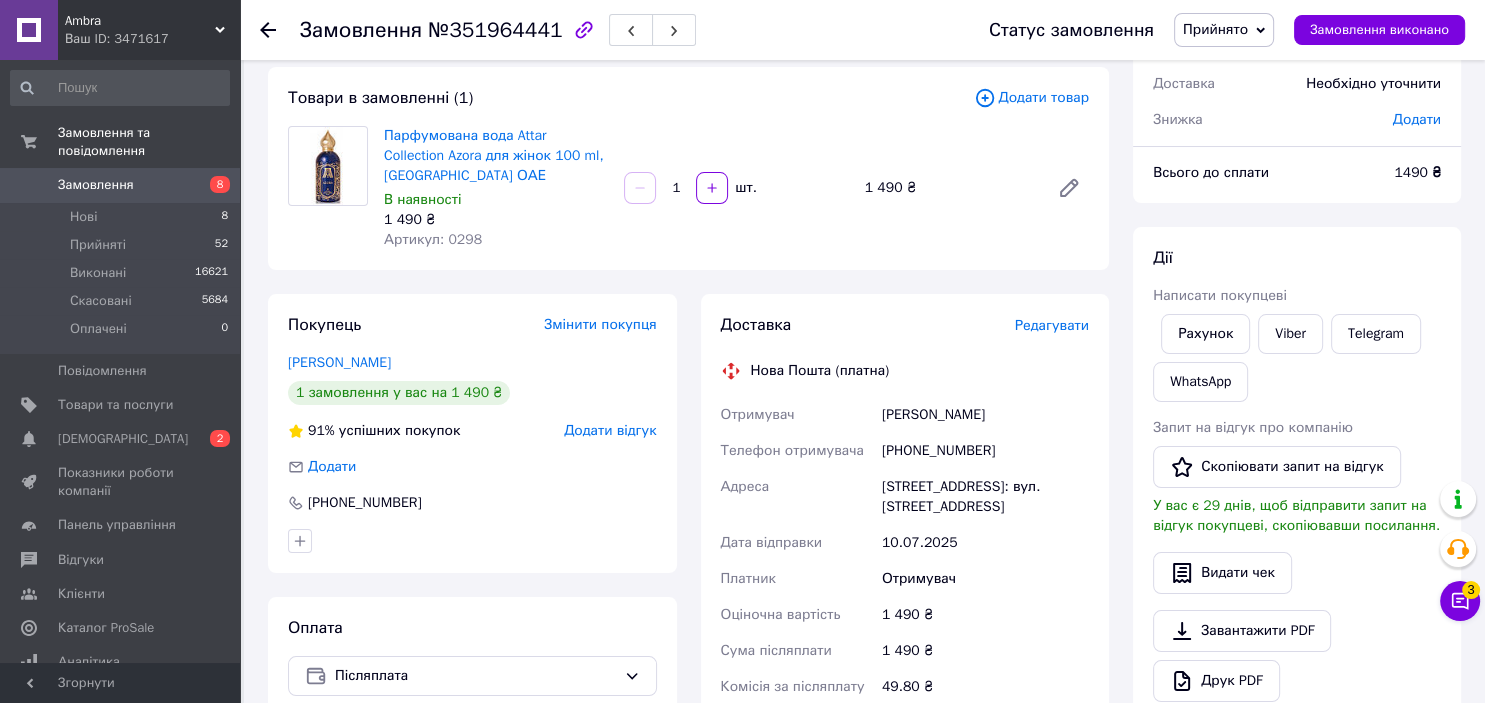 click on "[PHONE_NUMBER]" at bounding box center [985, 451] 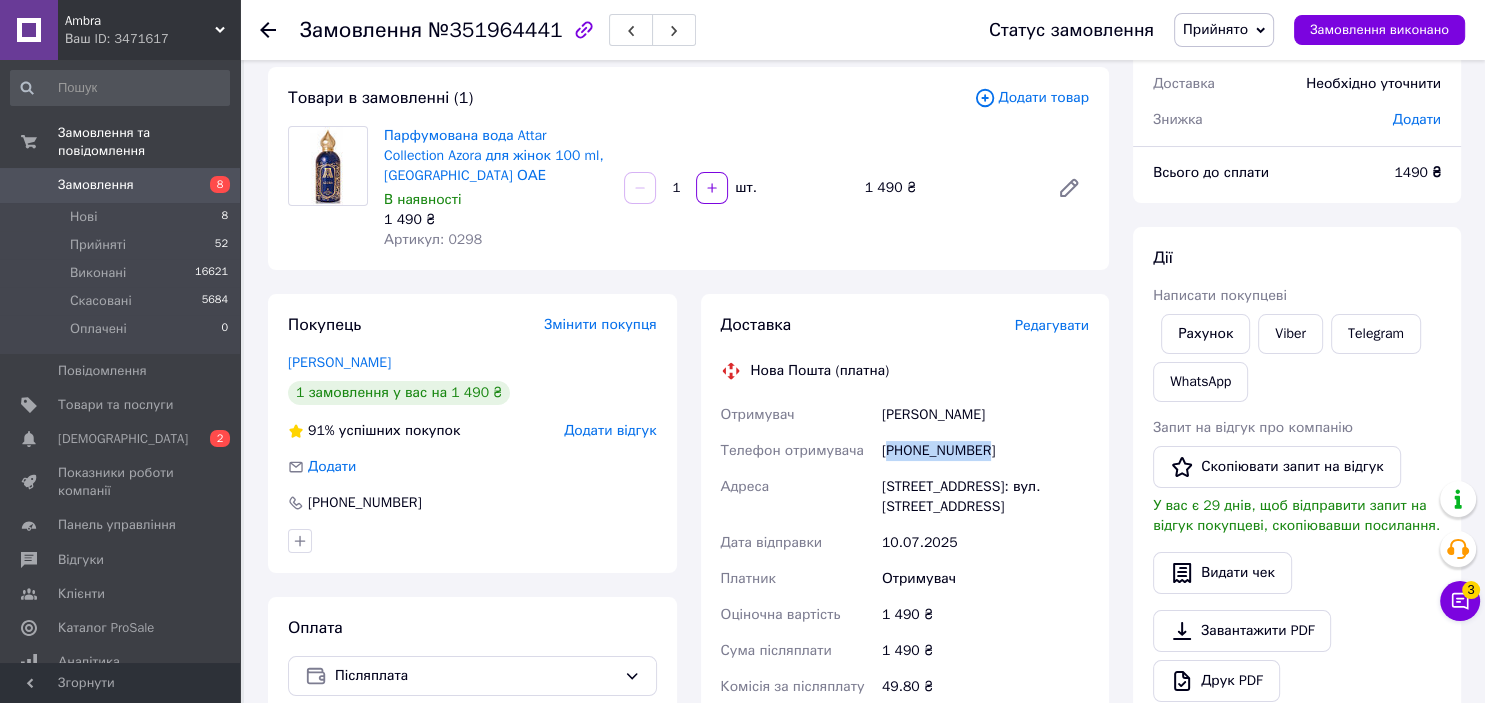 click on "[PHONE_NUMBER]" at bounding box center (985, 451) 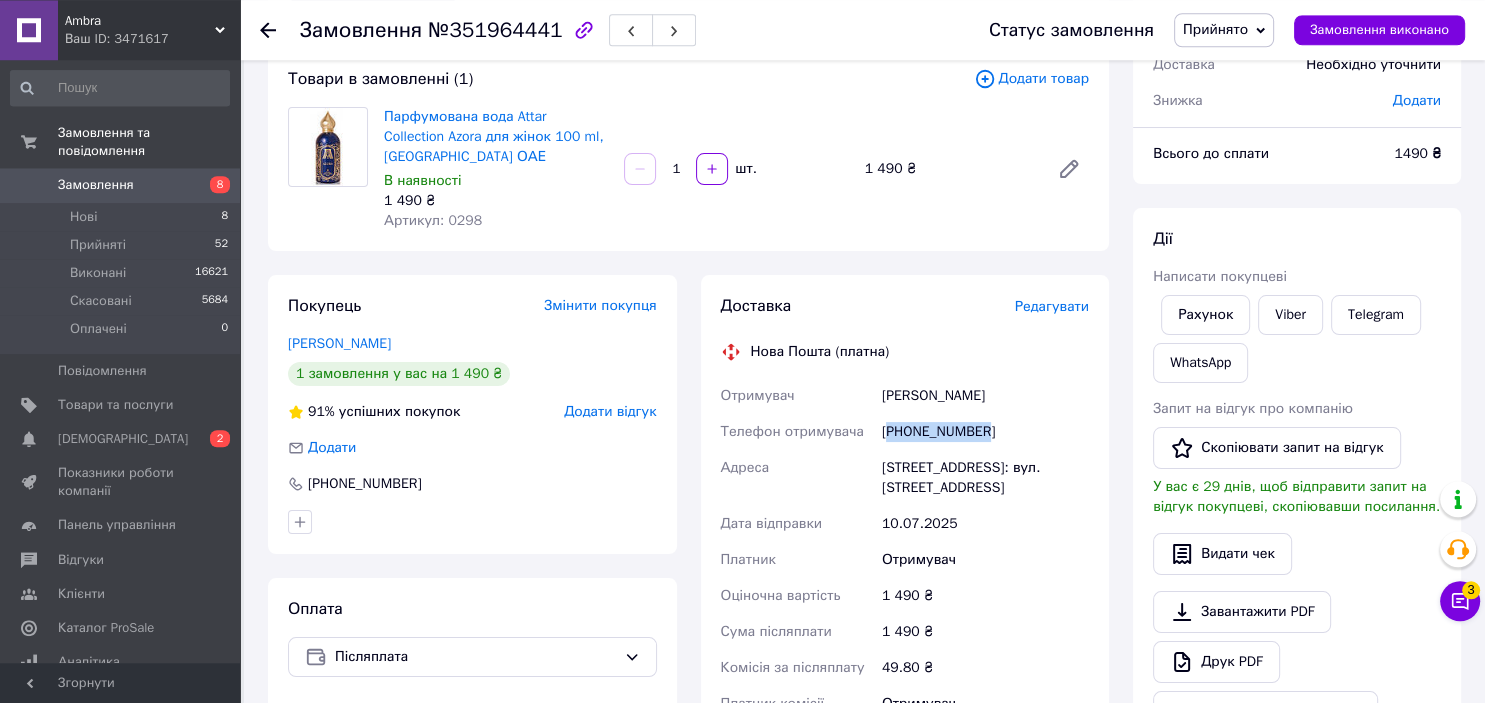 scroll, scrollTop: 528, scrollLeft: 0, axis: vertical 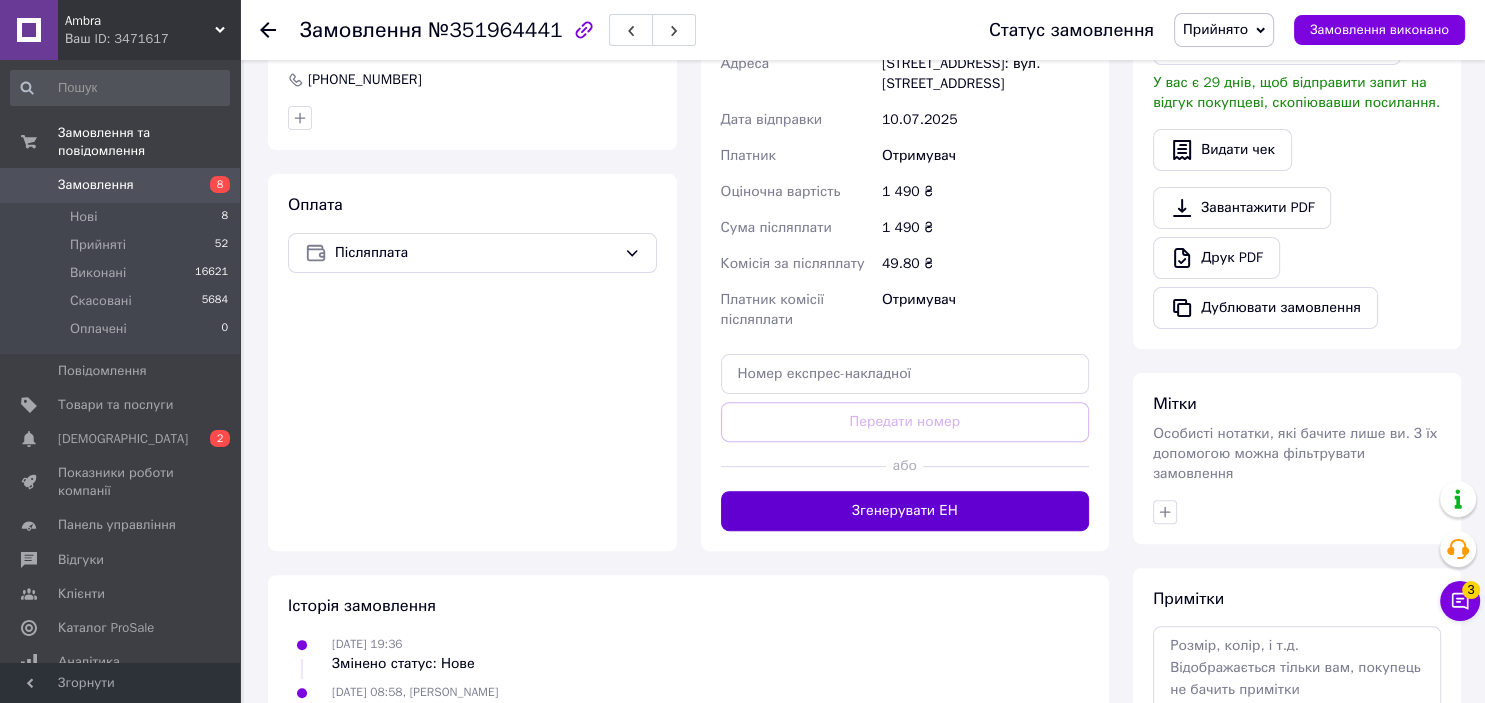 click on "Згенерувати ЕН" at bounding box center (905, 511) 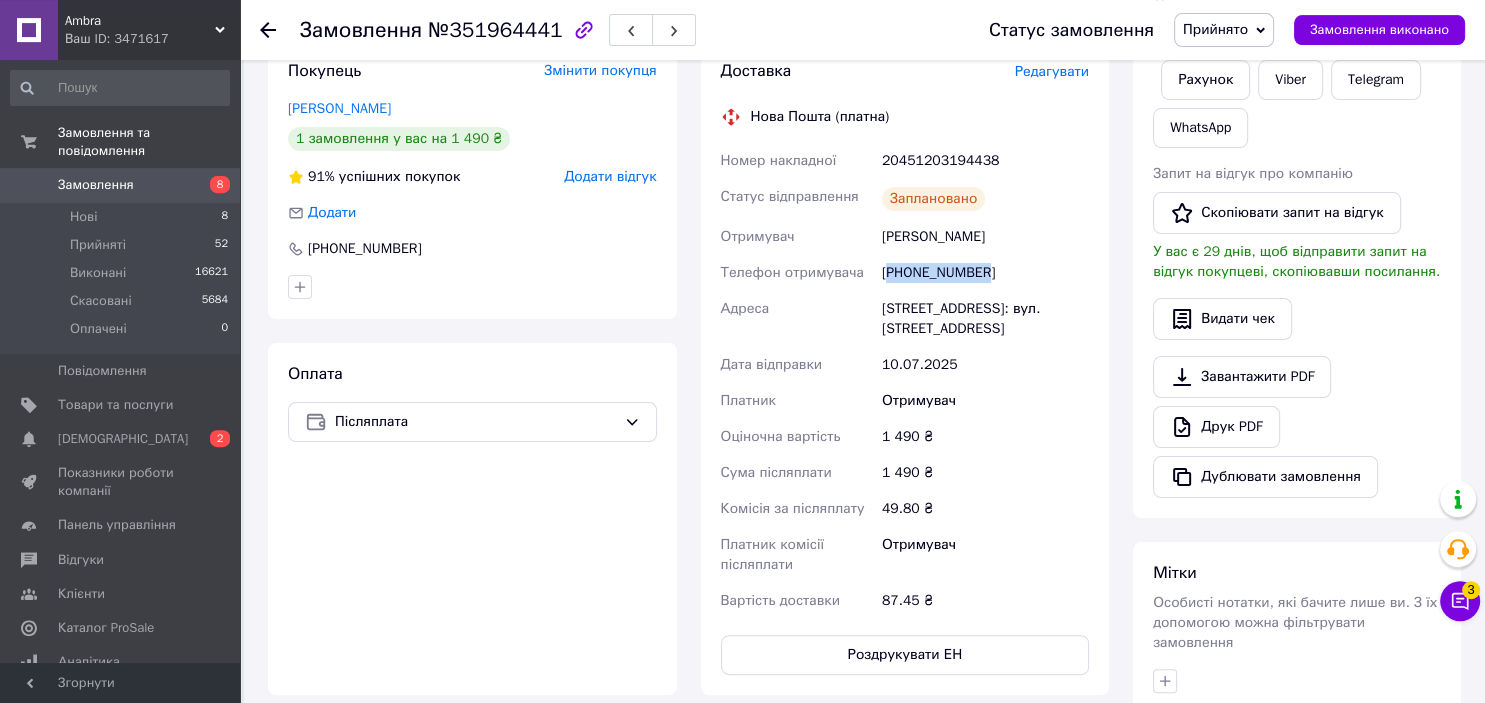 scroll, scrollTop: 316, scrollLeft: 0, axis: vertical 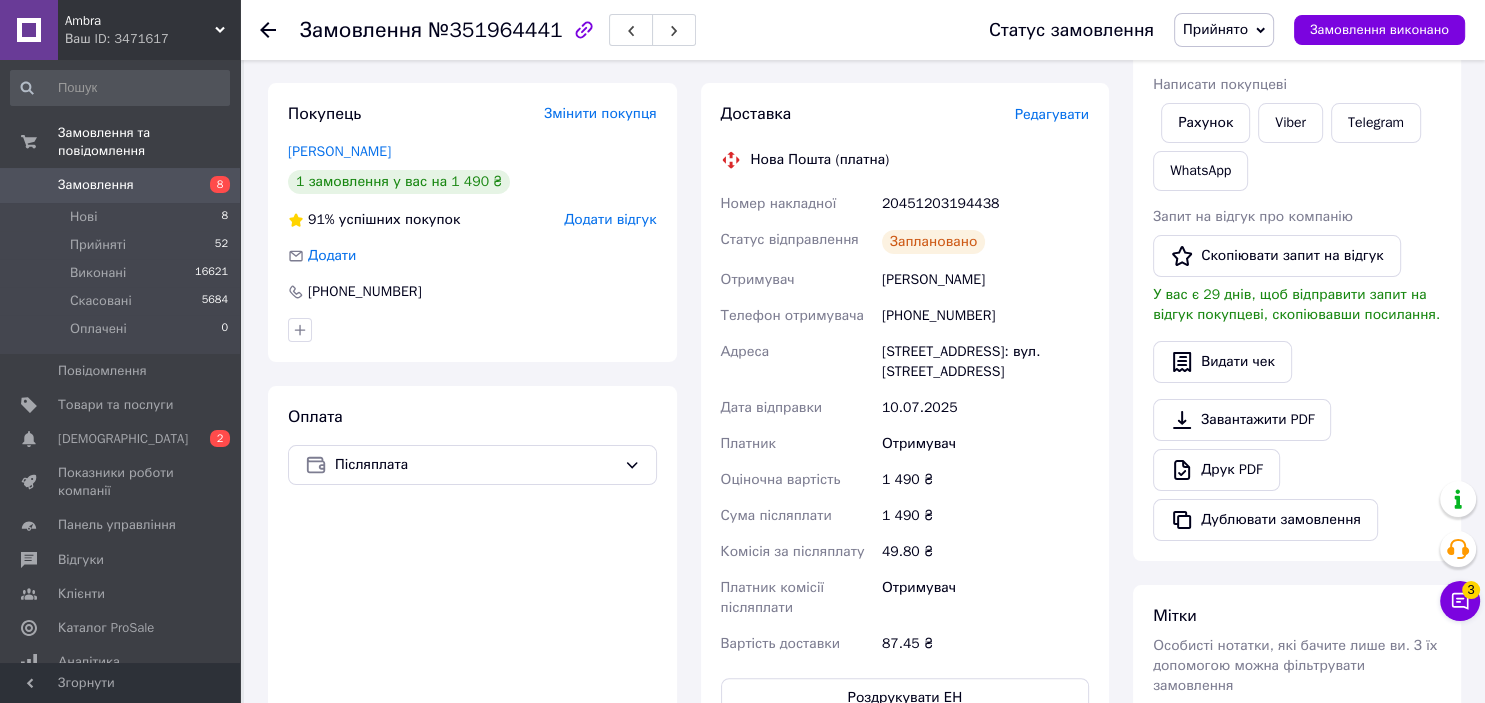 click on "20451203194438" at bounding box center [985, 204] 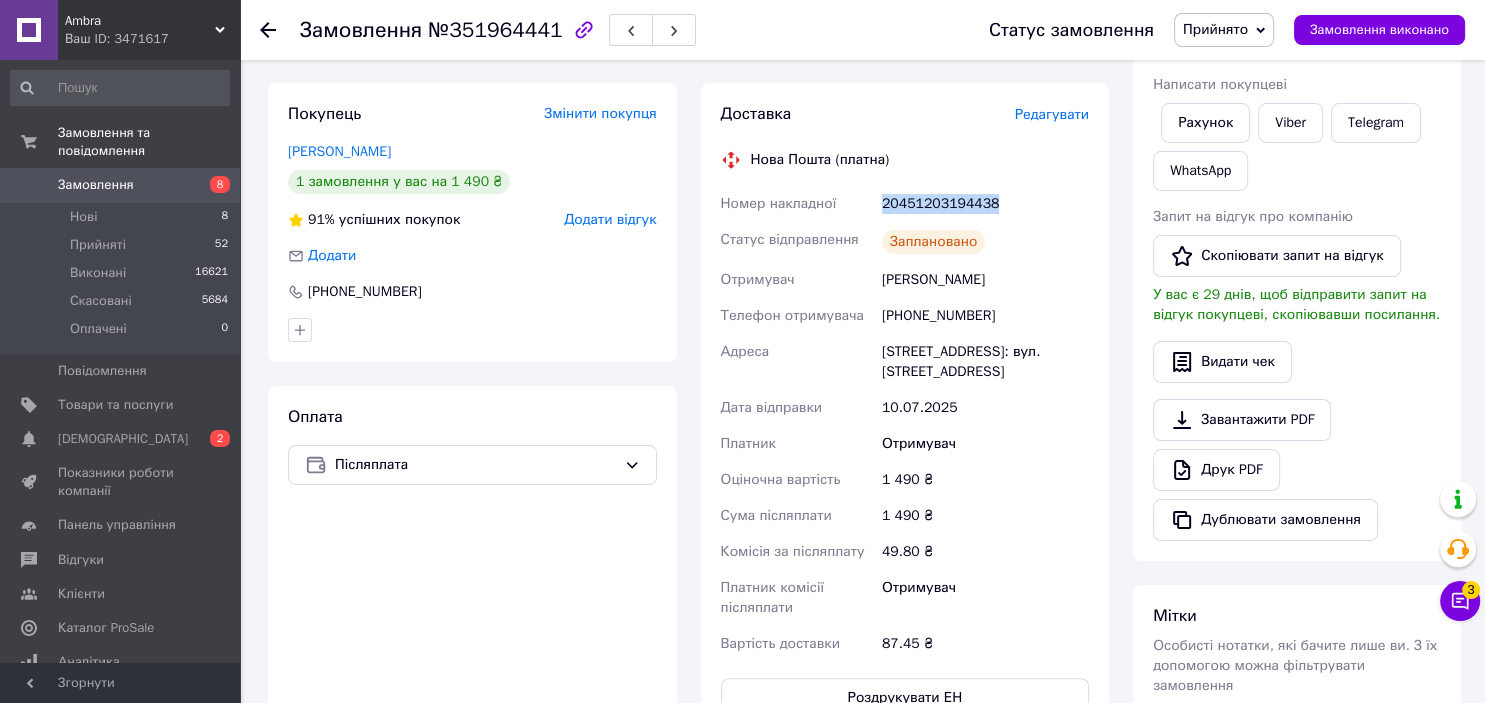 click on "20451203194438" at bounding box center (985, 204) 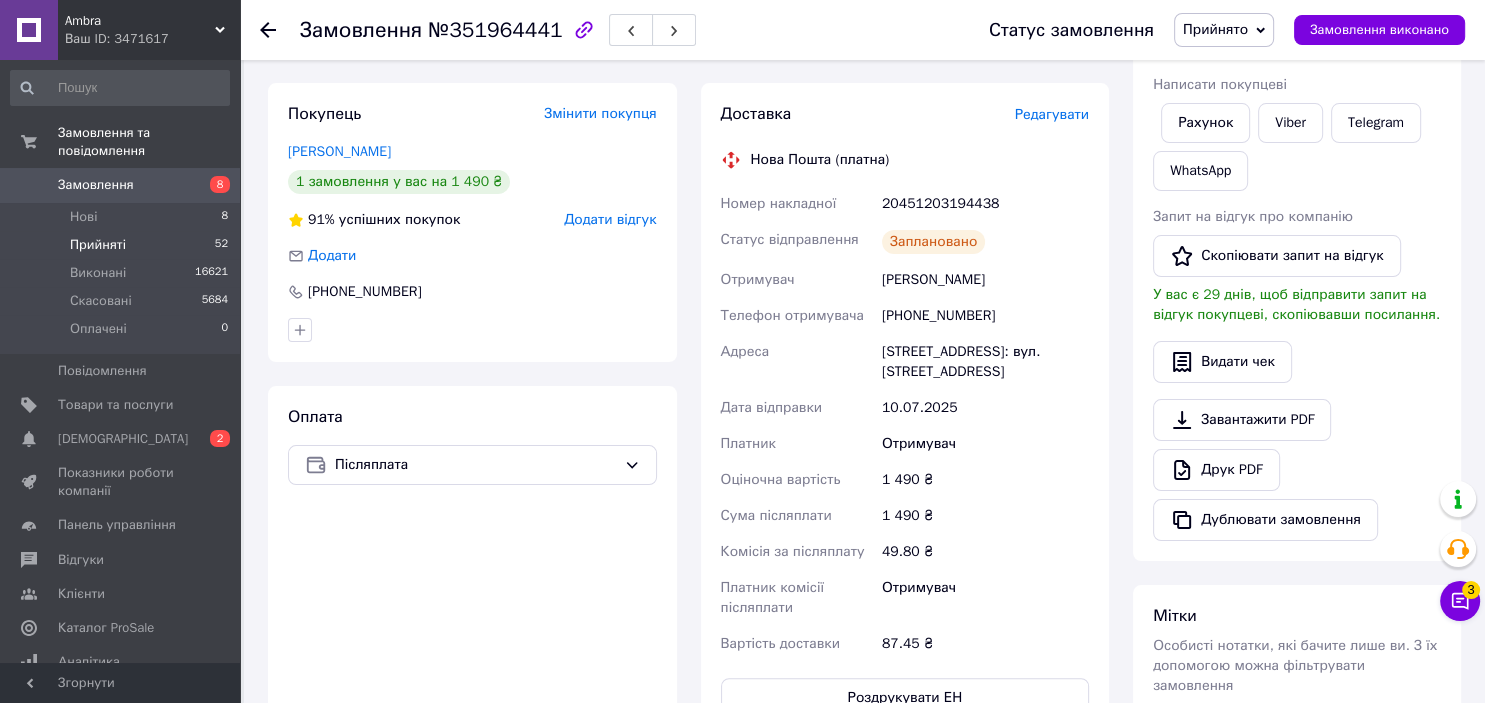 click on "Прийняті 52" at bounding box center [120, 245] 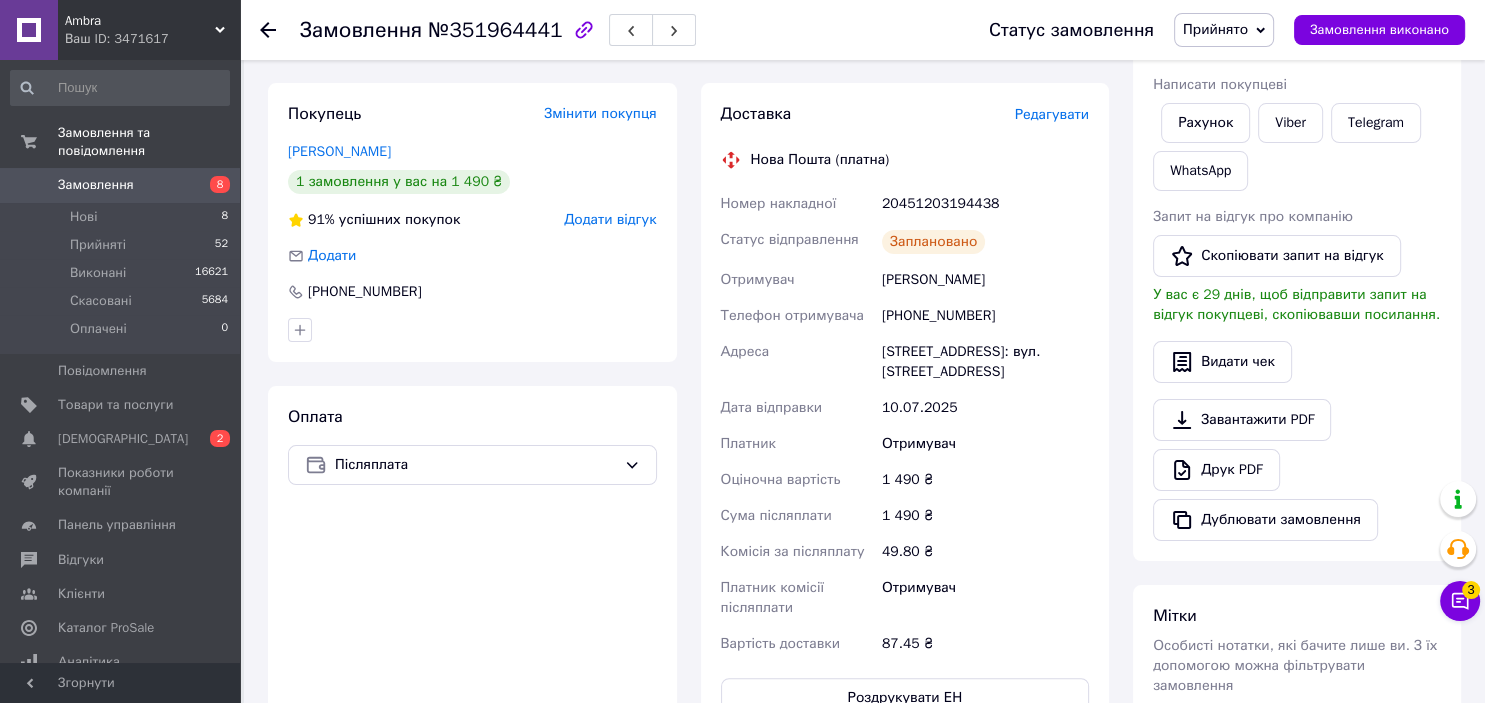 scroll, scrollTop: 0, scrollLeft: 0, axis: both 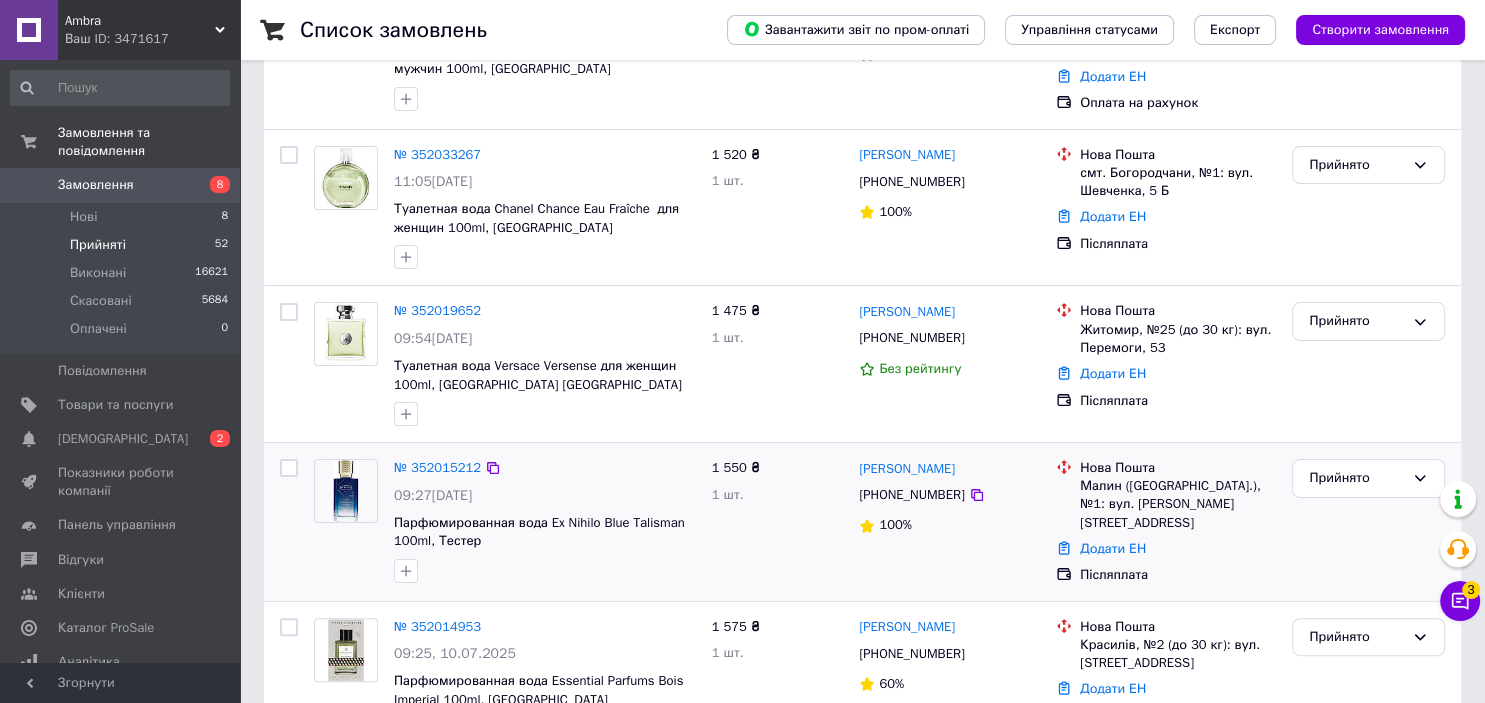 click at bounding box center (346, 491) 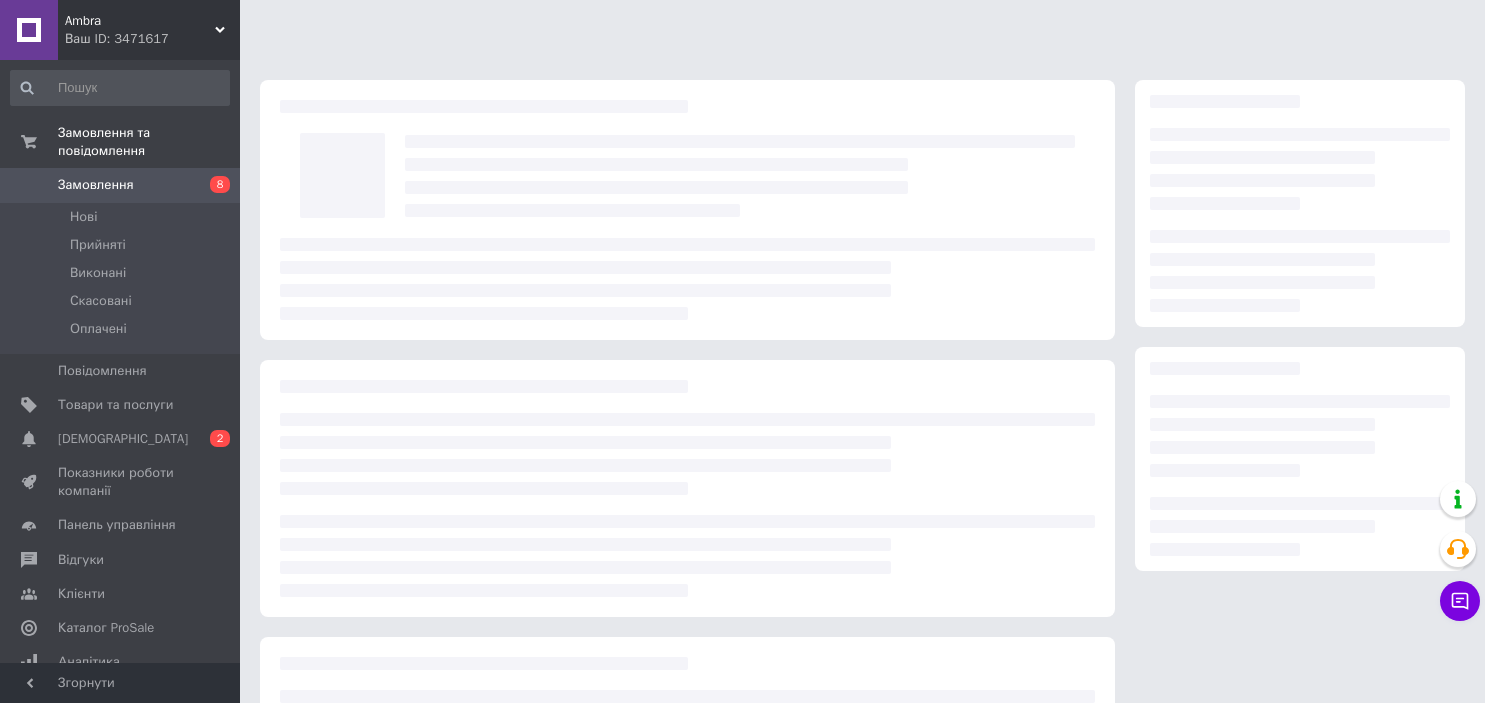 scroll, scrollTop: 0, scrollLeft: 0, axis: both 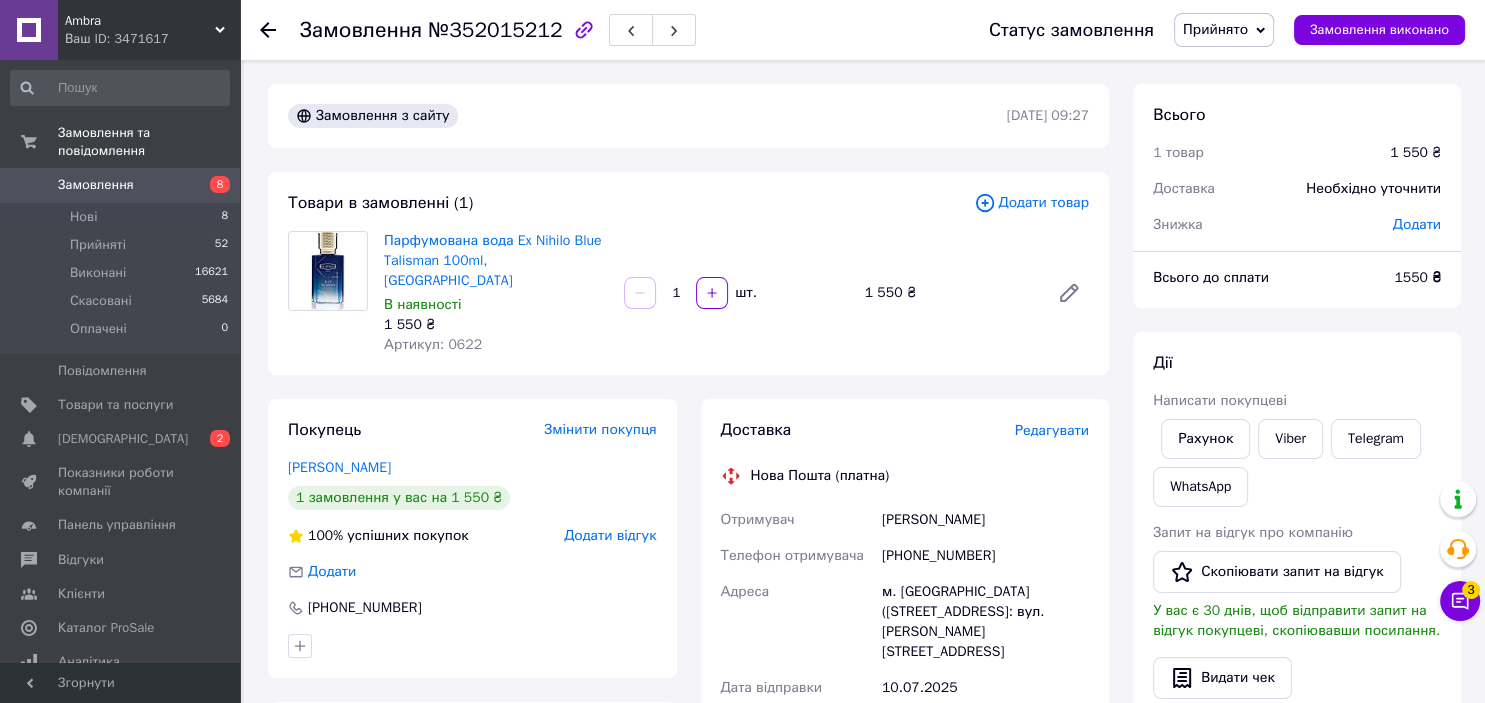 click on "[PHONE_NUMBER]" at bounding box center [985, 556] 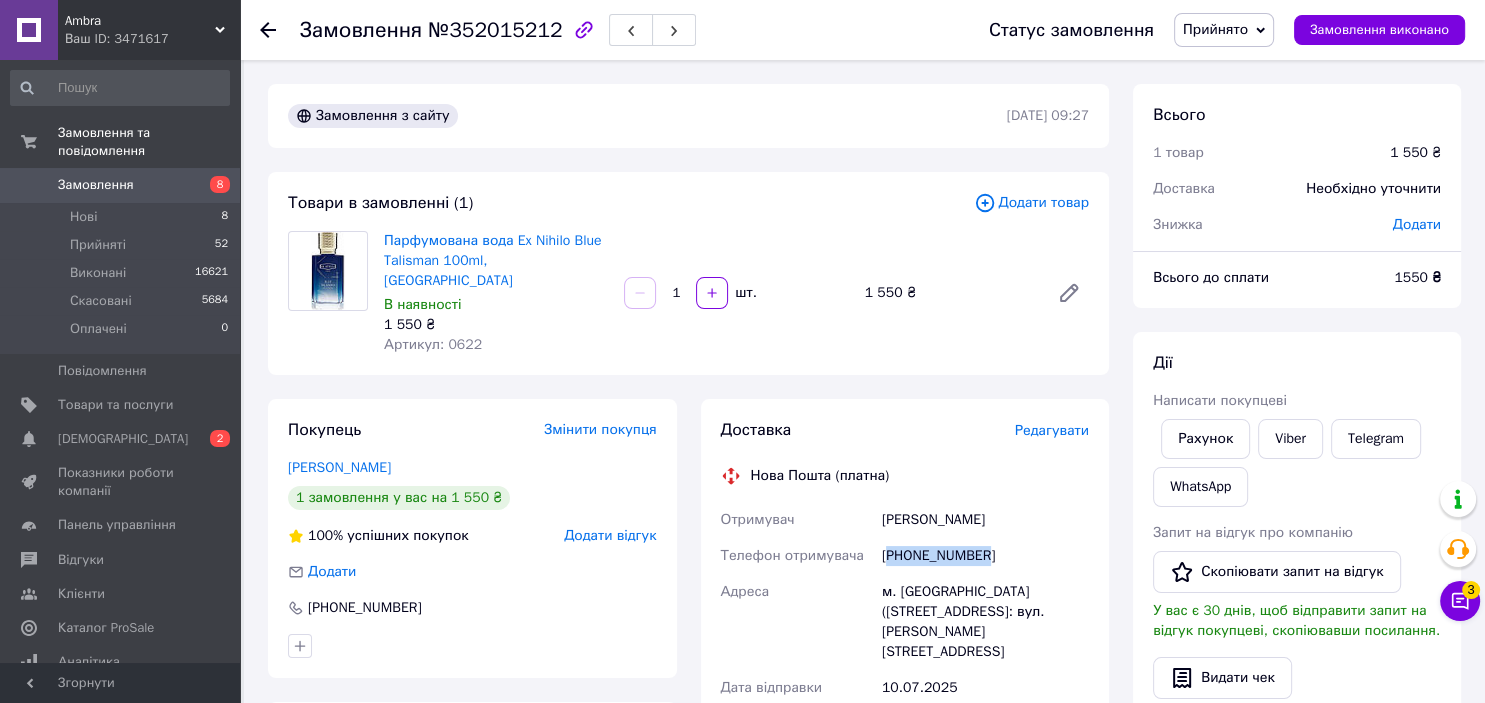click on "[PHONE_NUMBER]" at bounding box center (985, 556) 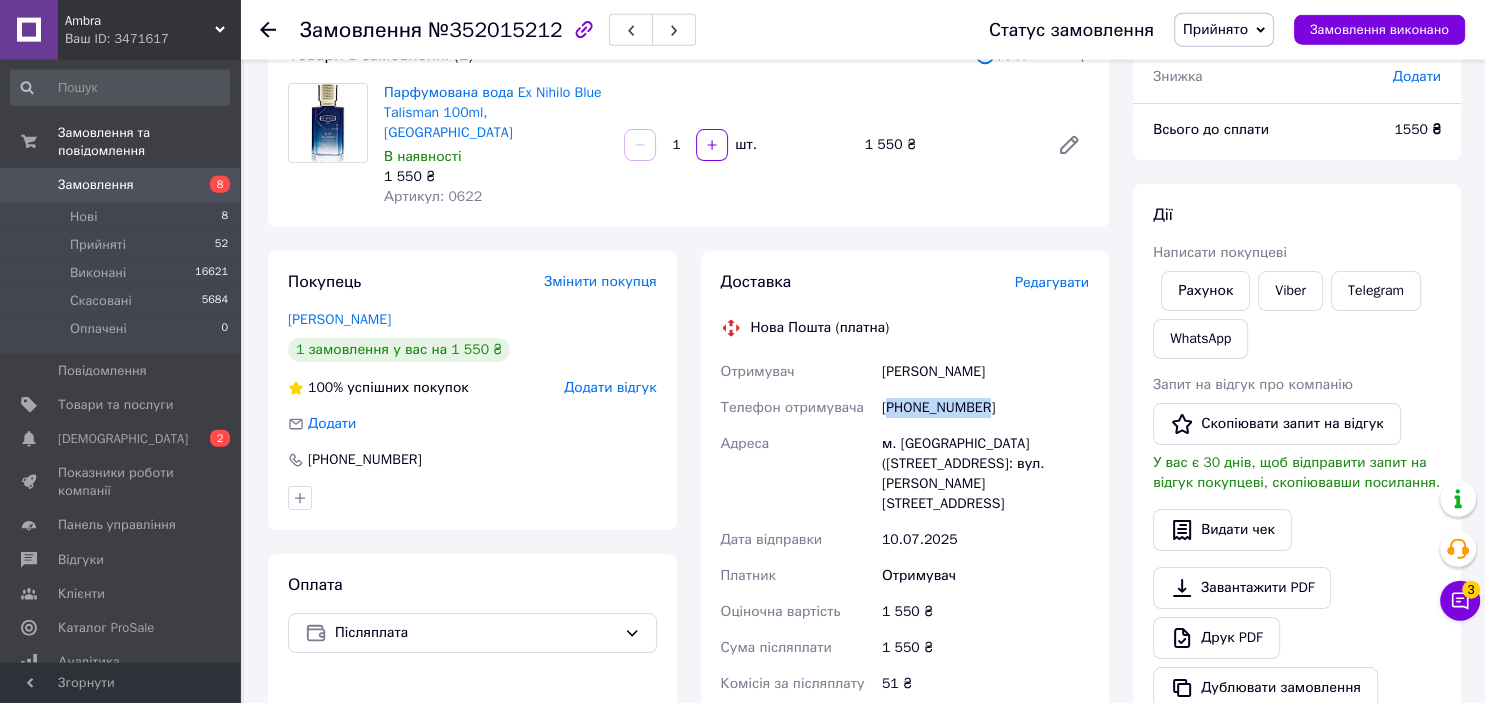 scroll, scrollTop: 422, scrollLeft: 0, axis: vertical 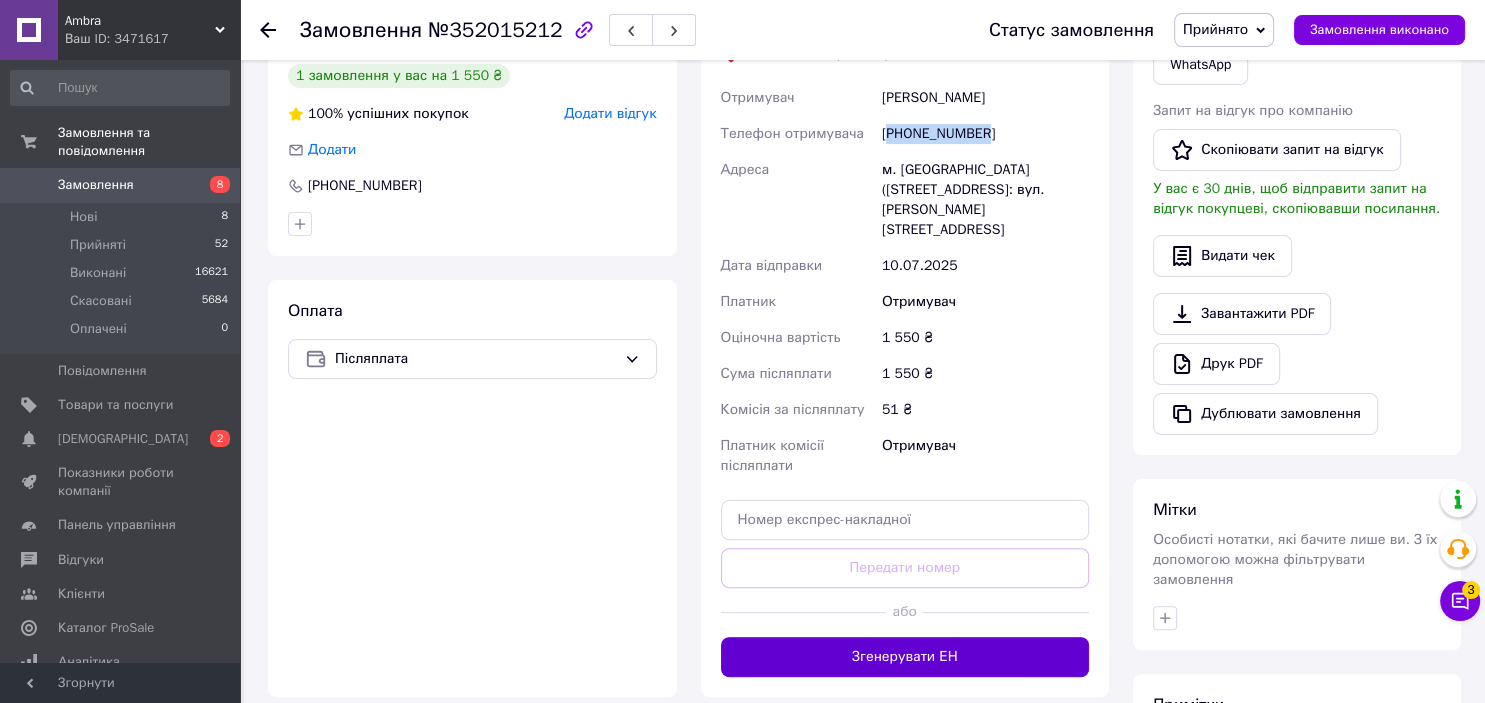 click on "Згенерувати ЕН" at bounding box center (905, 657) 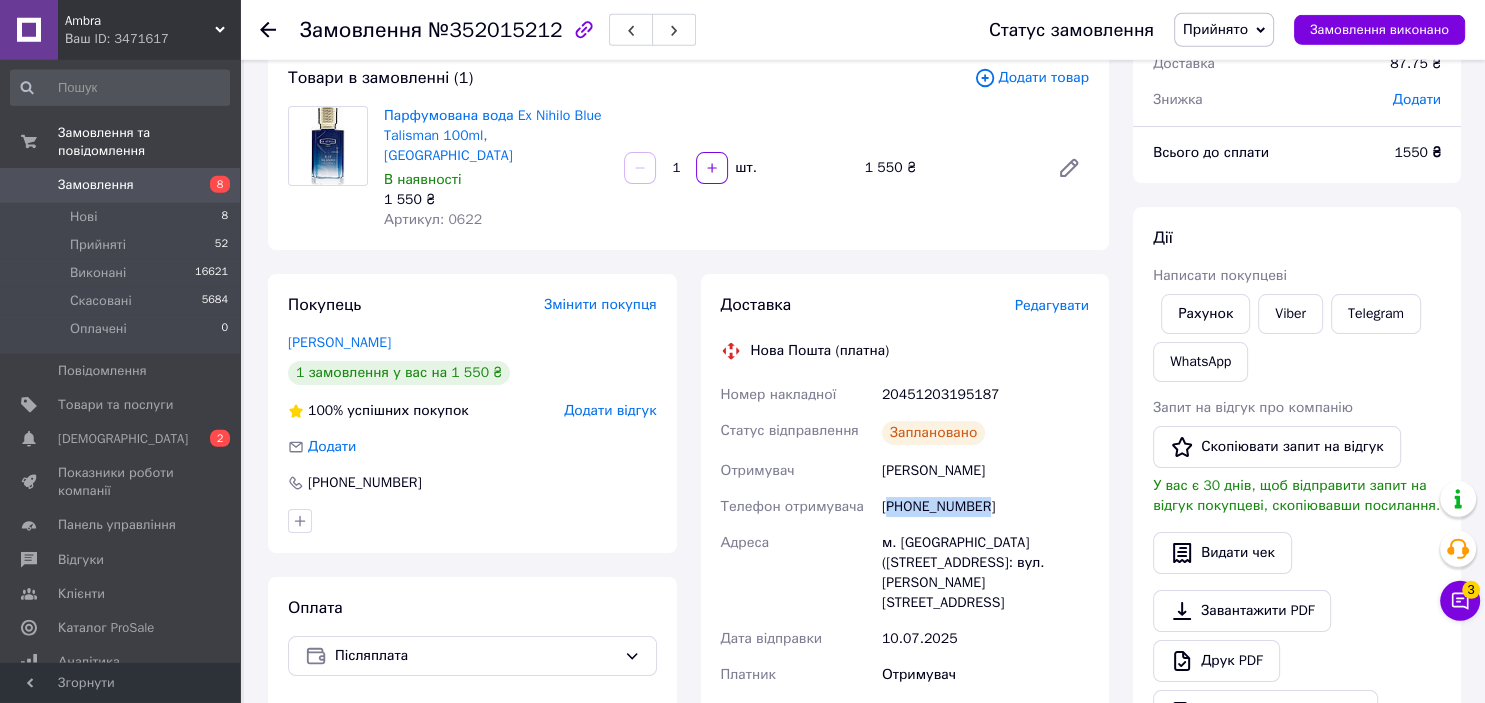 scroll, scrollTop: 105, scrollLeft: 0, axis: vertical 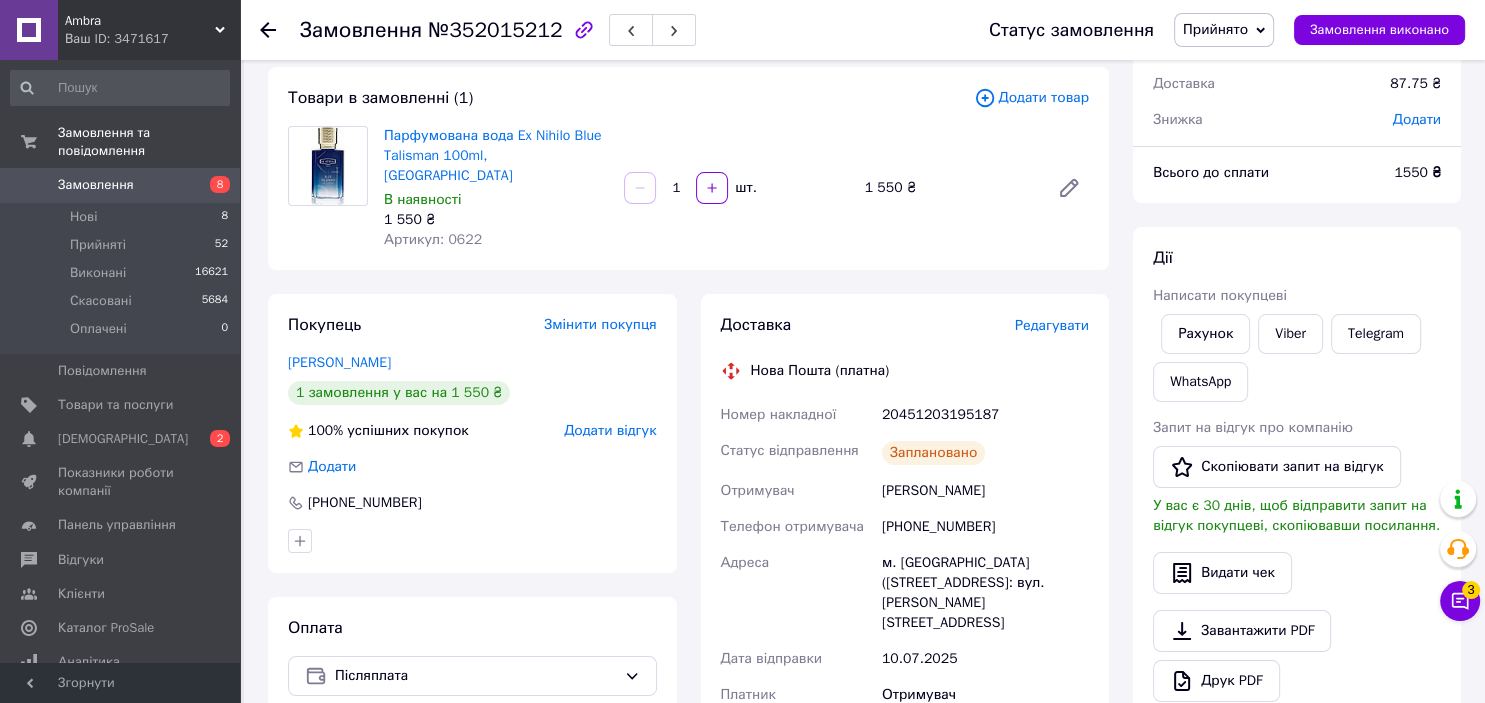 click on "20451203195187" at bounding box center (985, 415) 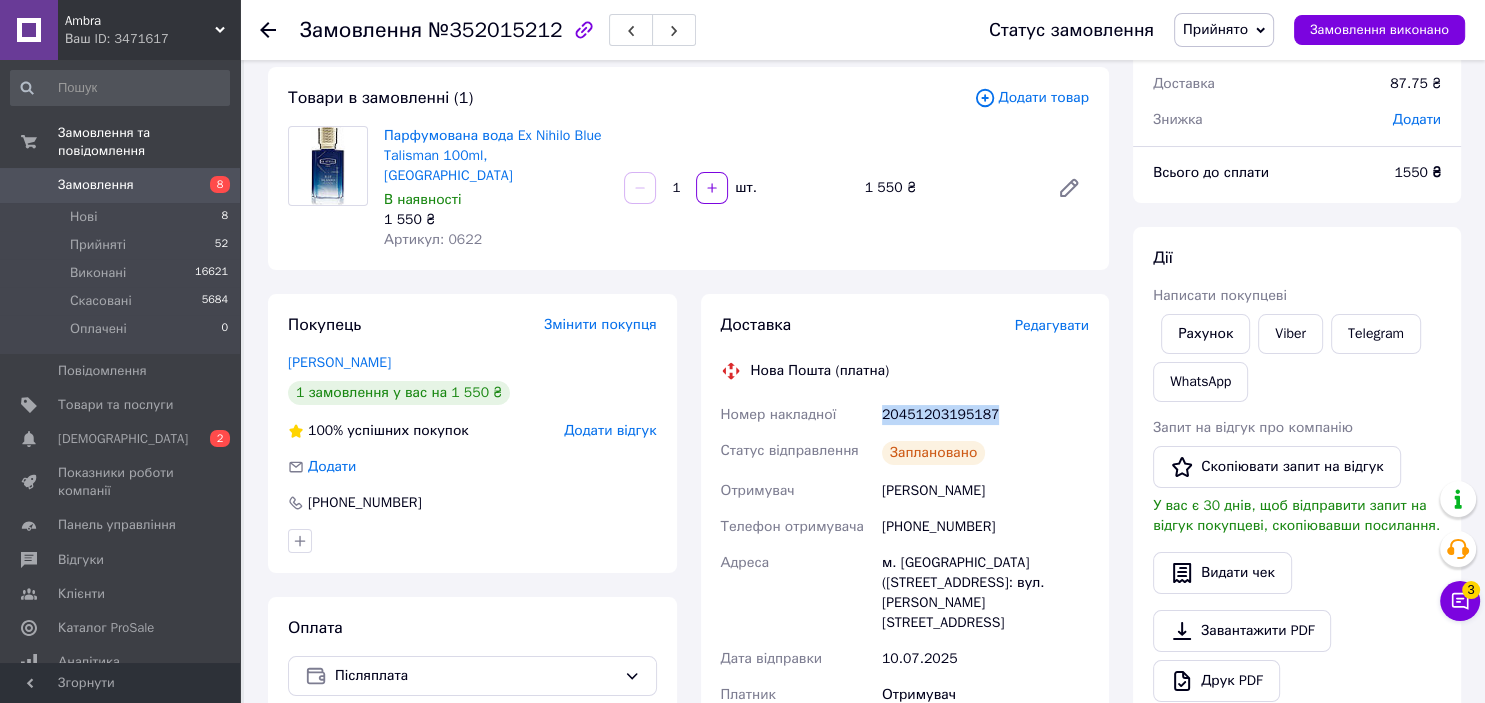 click on "20451203195187" at bounding box center [985, 415] 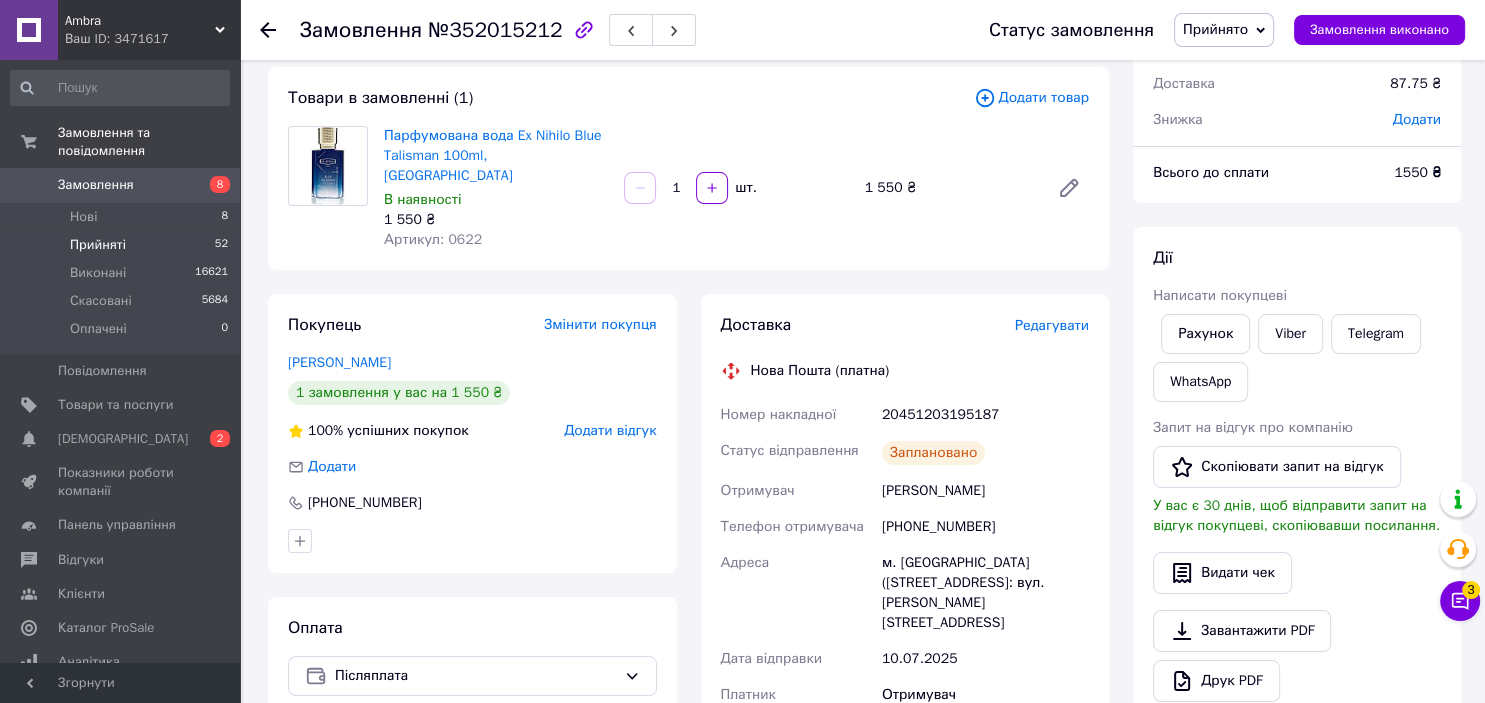 click on "Прийняті 52" at bounding box center [120, 245] 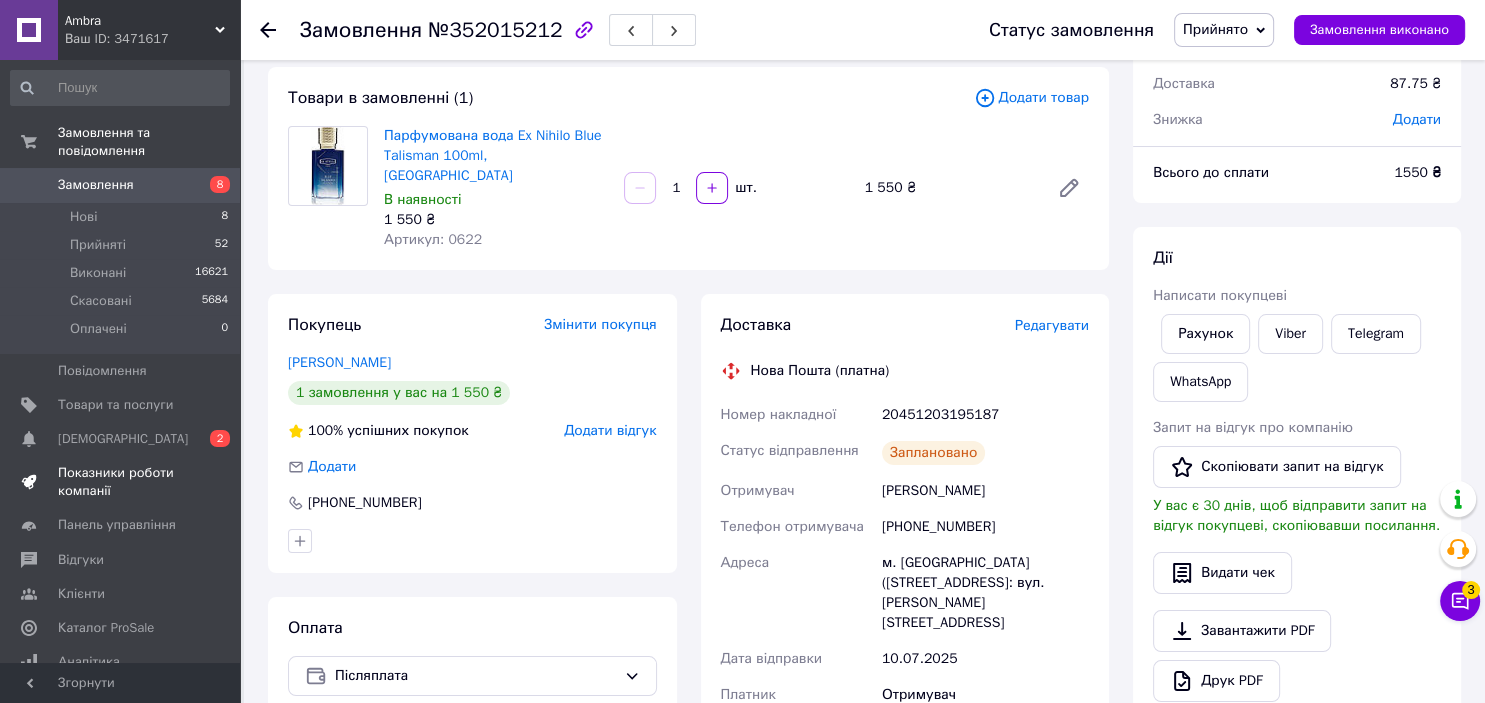 scroll, scrollTop: 0, scrollLeft: 0, axis: both 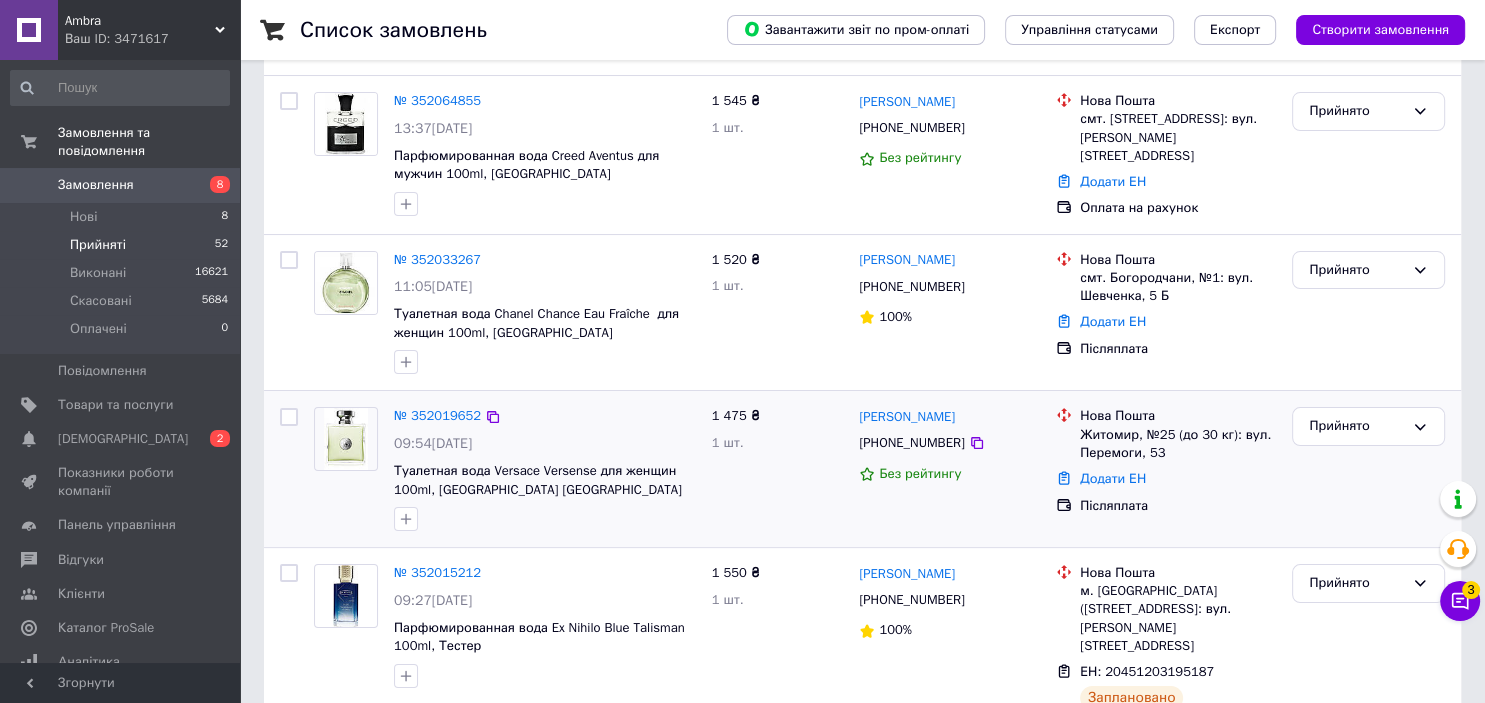 click at bounding box center (346, 439) 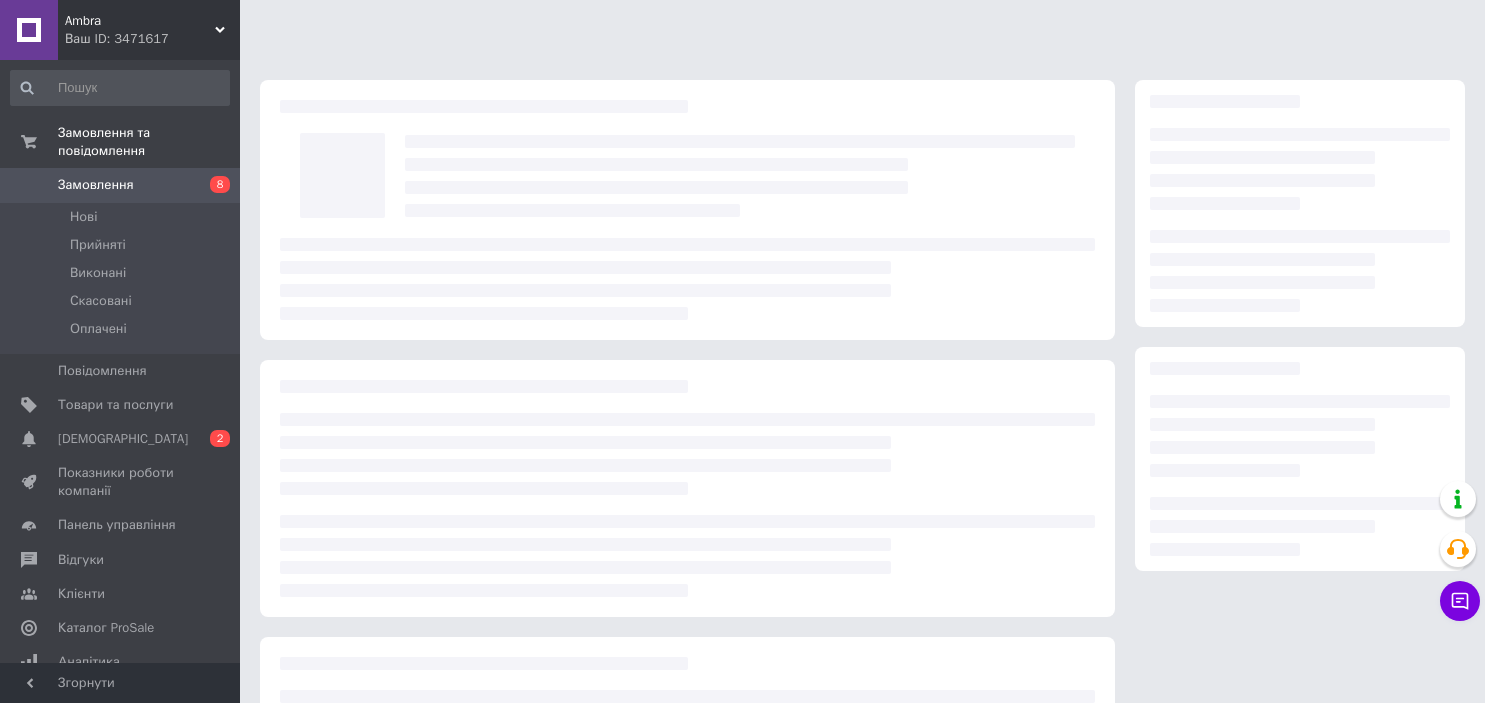 scroll, scrollTop: 0, scrollLeft: 0, axis: both 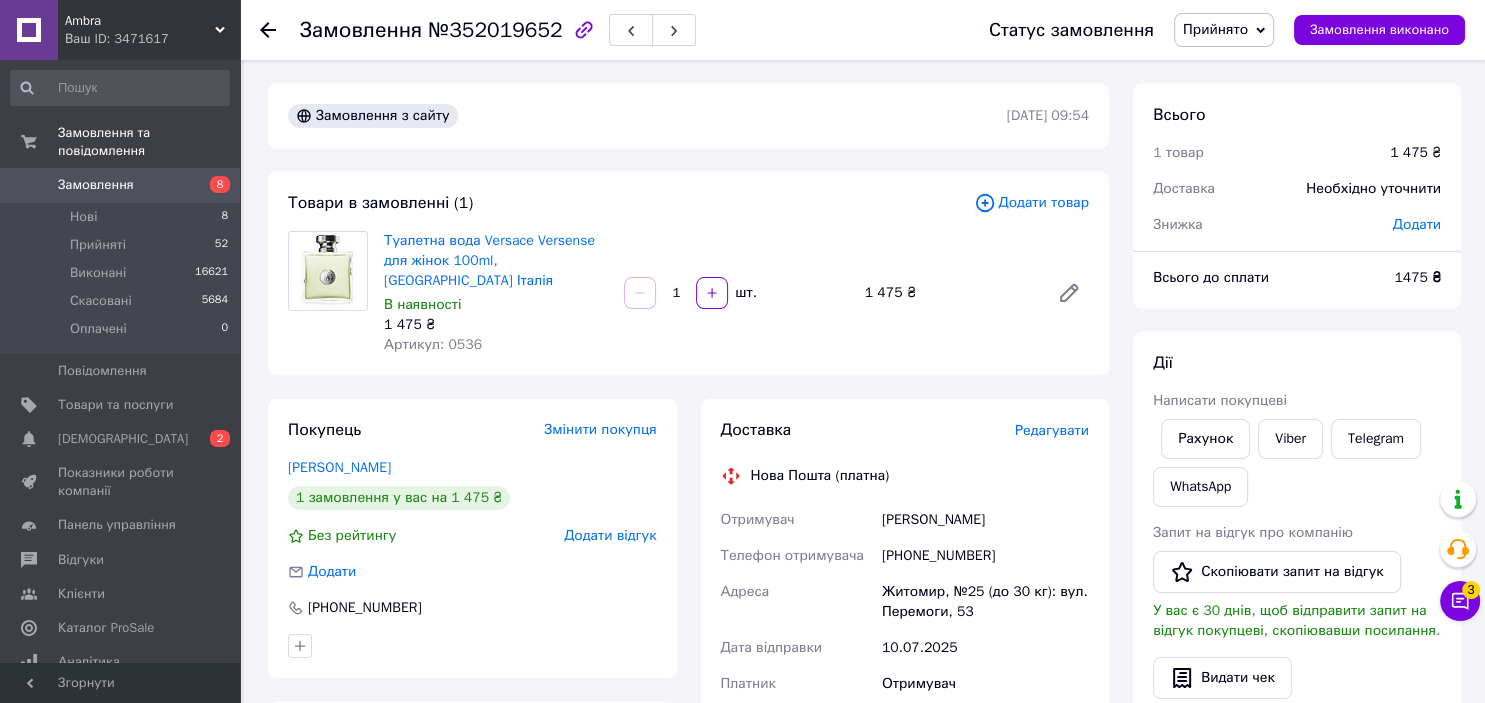 click on "[PHONE_NUMBER]" at bounding box center [985, 556] 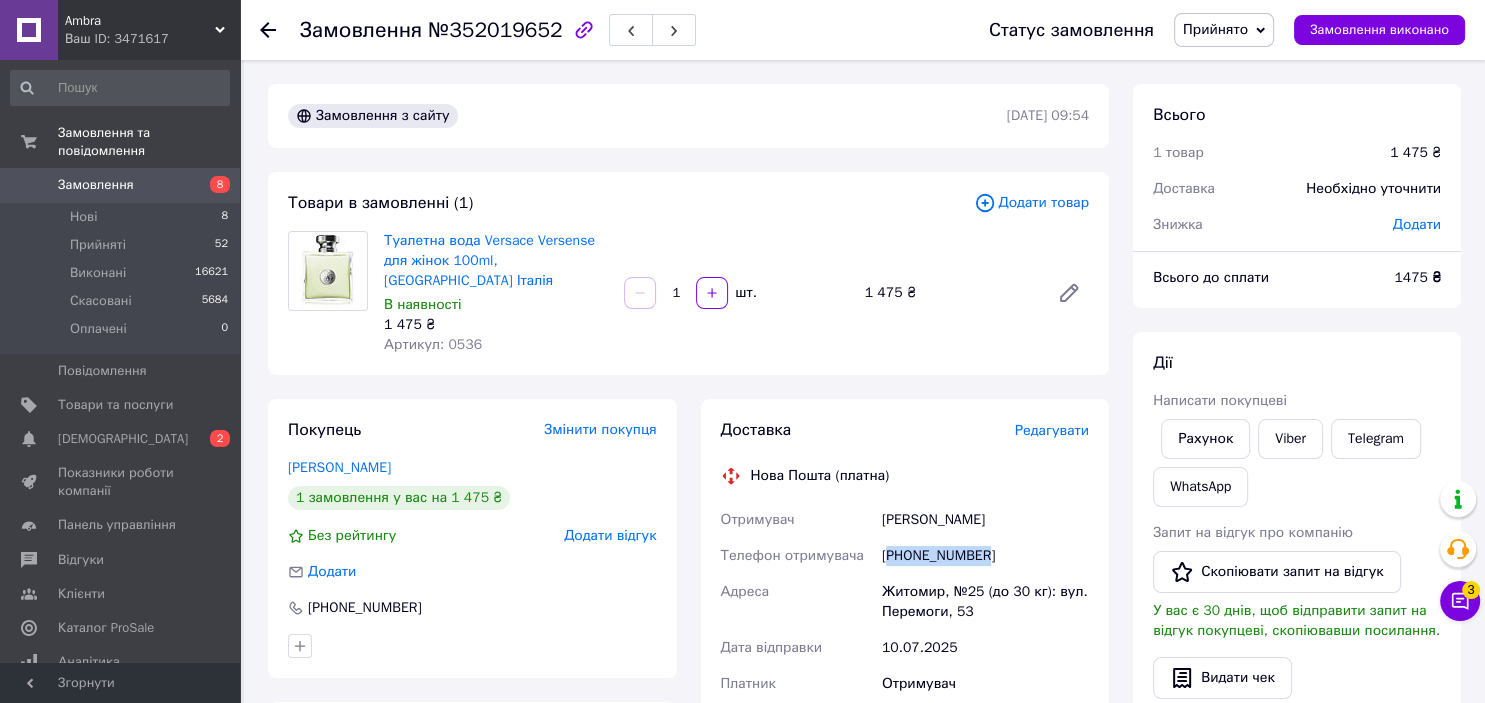 click on "[PHONE_NUMBER]" at bounding box center (985, 556) 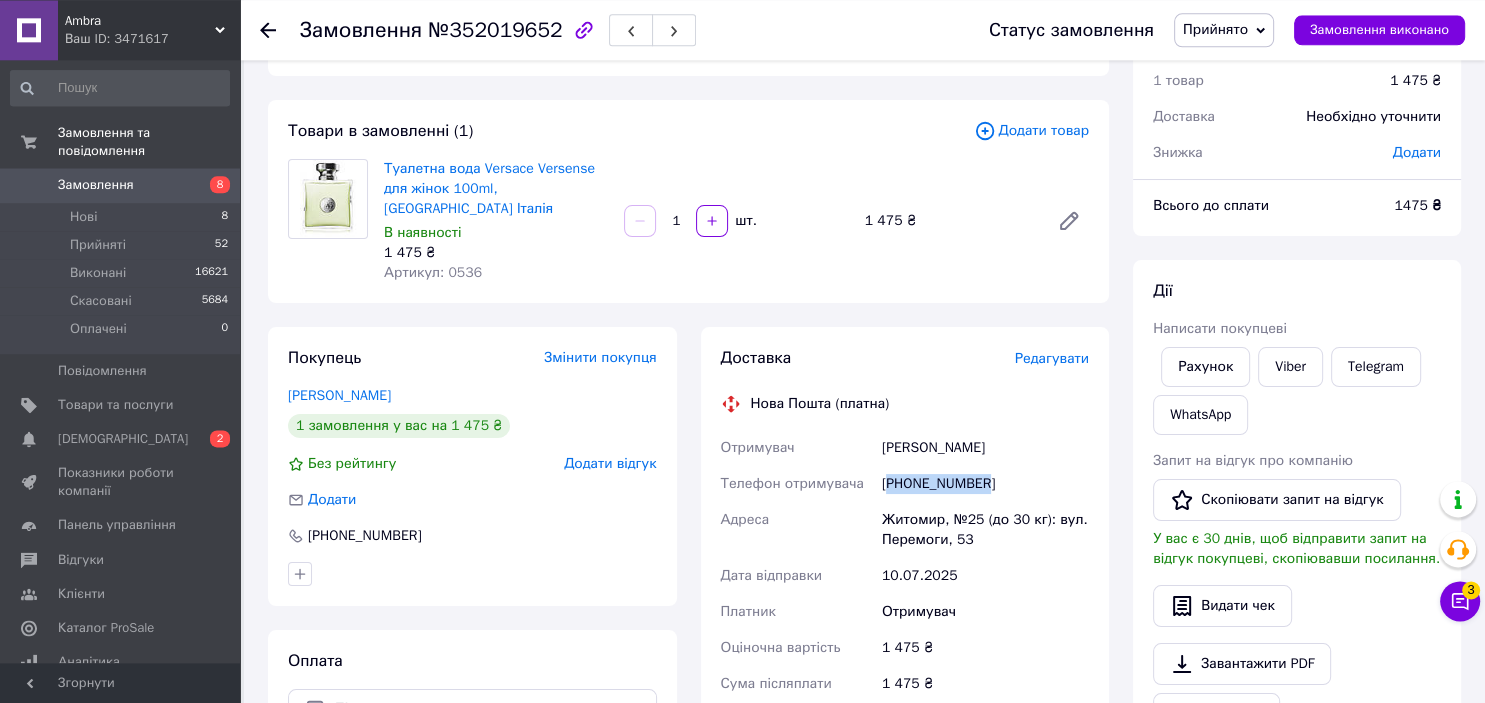 scroll, scrollTop: 422, scrollLeft: 0, axis: vertical 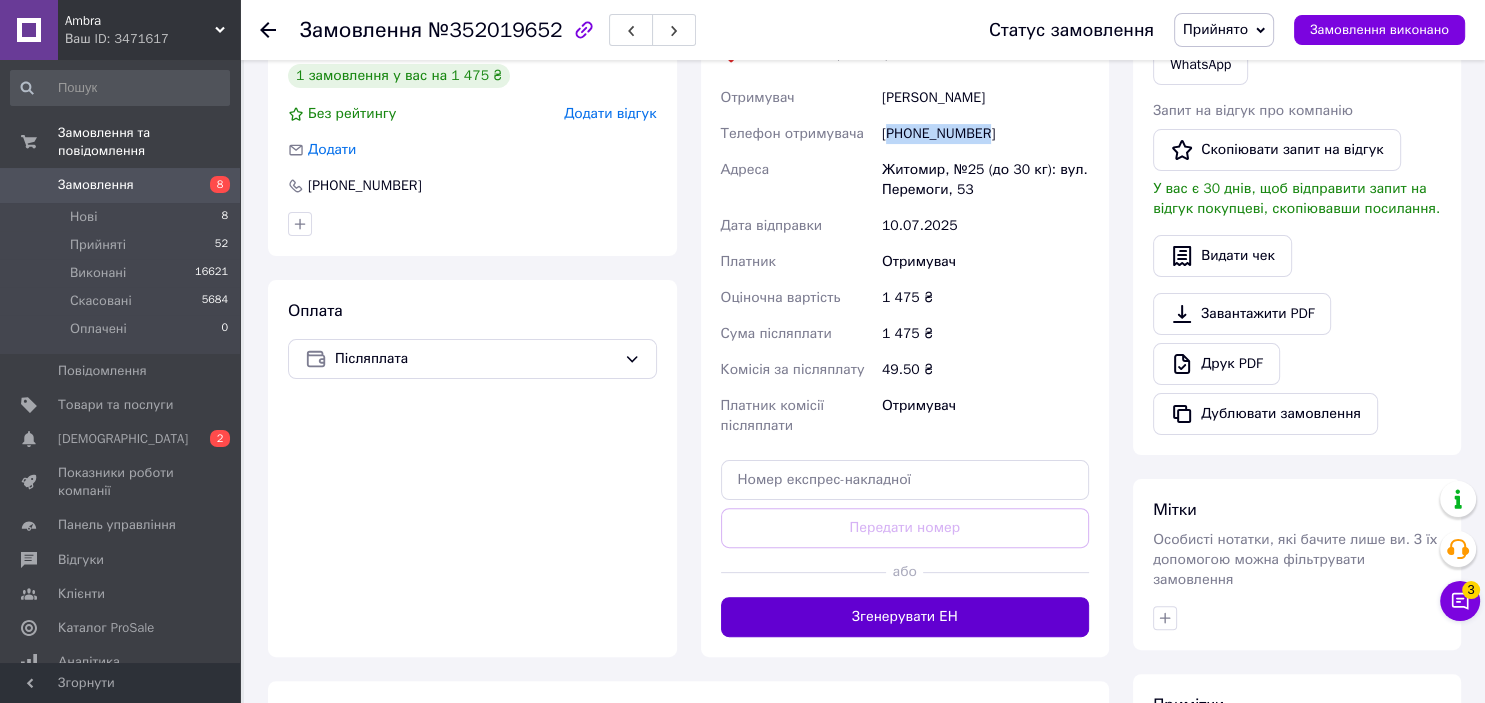 click on "Згенерувати ЕН" at bounding box center (905, 617) 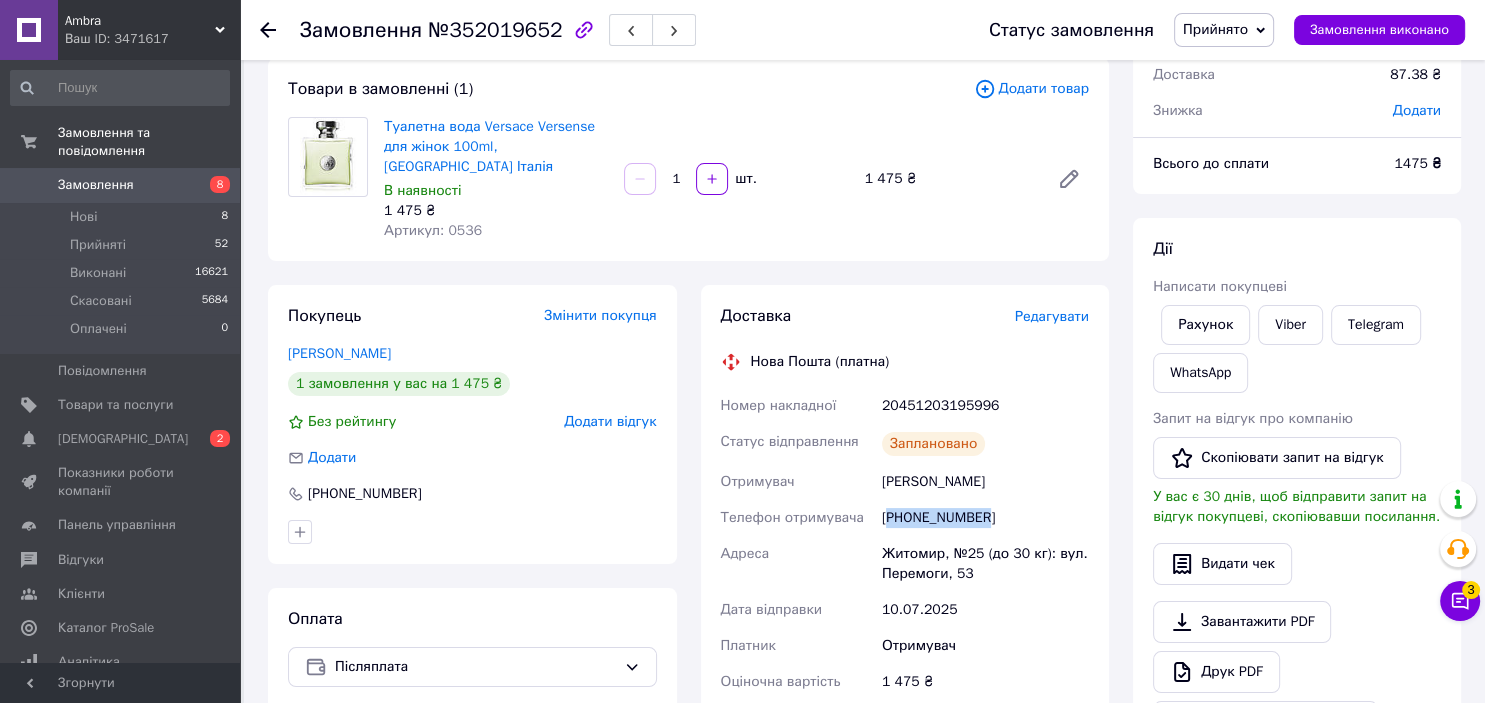 scroll, scrollTop: 105, scrollLeft: 0, axis: vertical 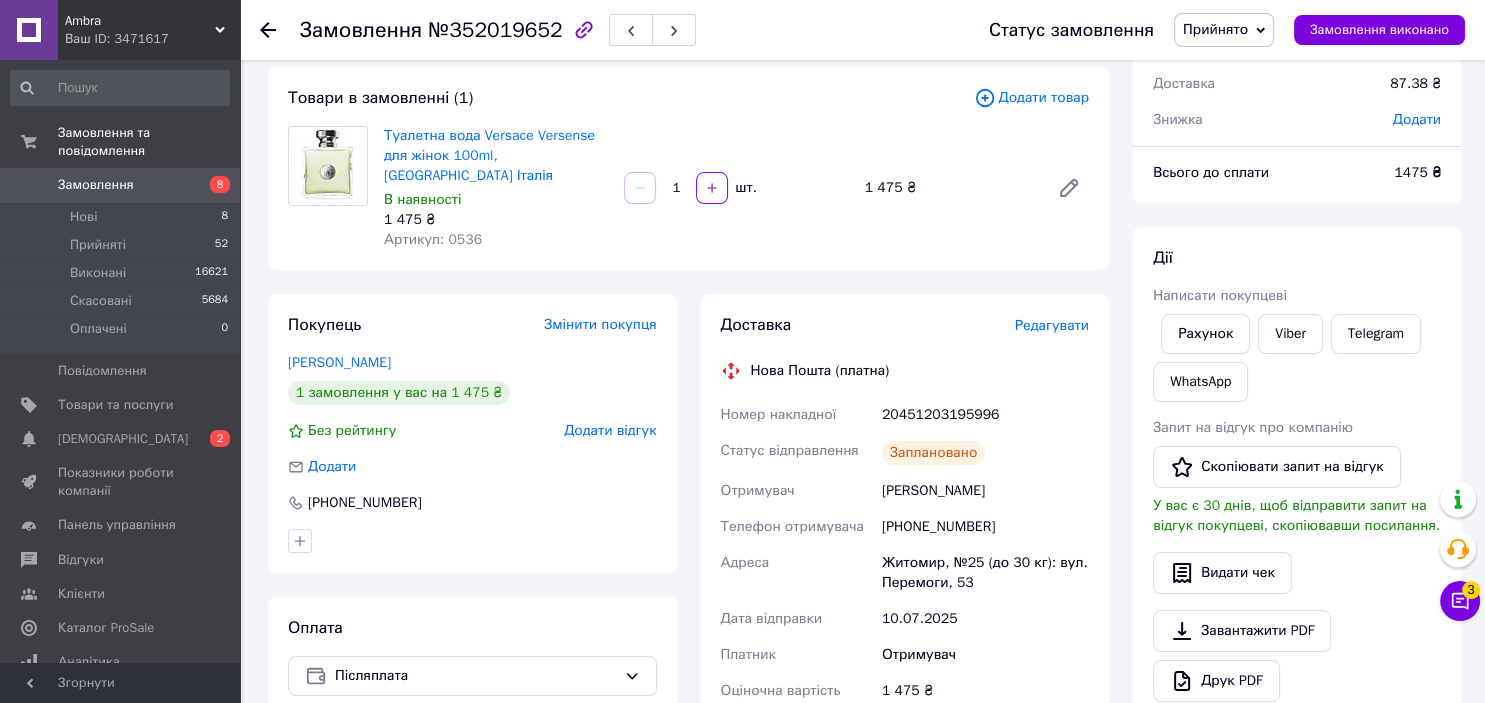 click on "20451203195996" at bounding box center [985, 415] 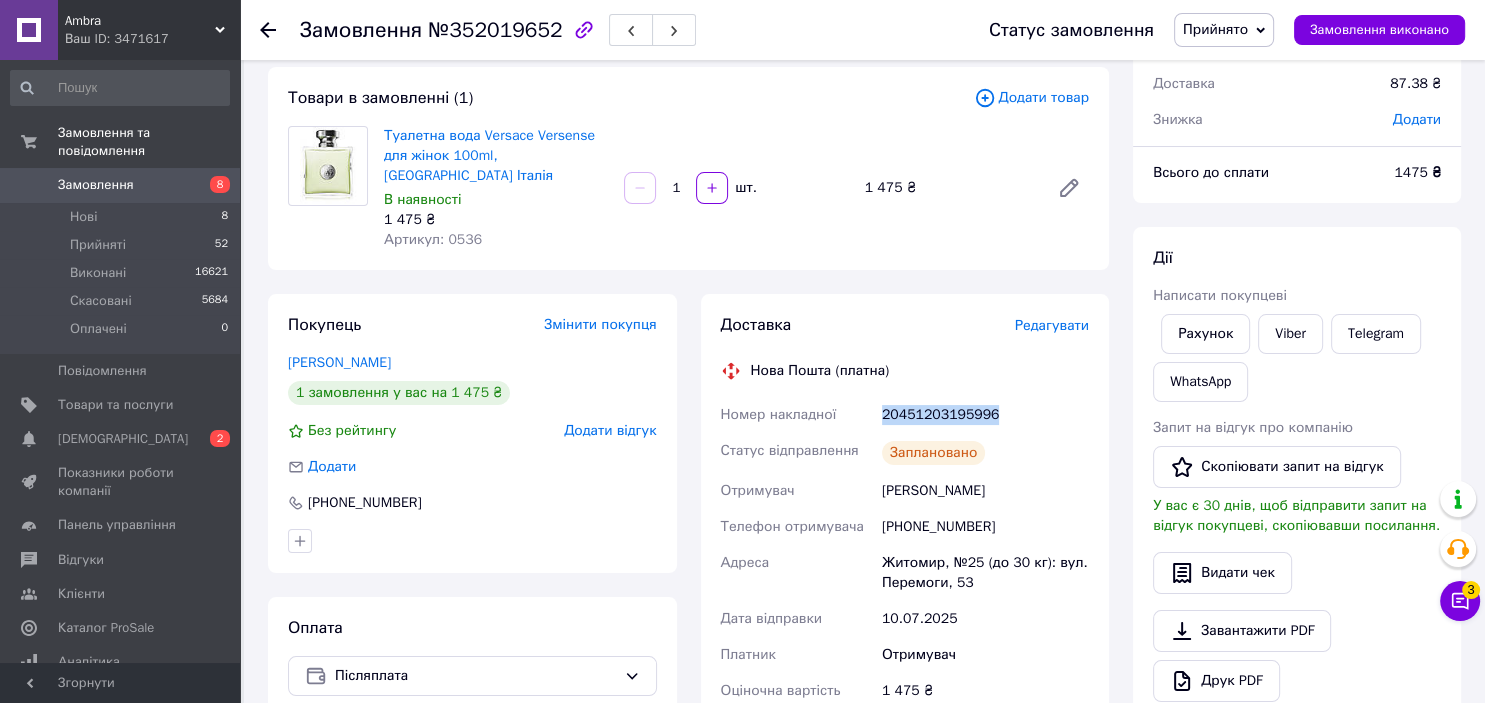 click on "20451203195996" at bounding box center [985, 415] 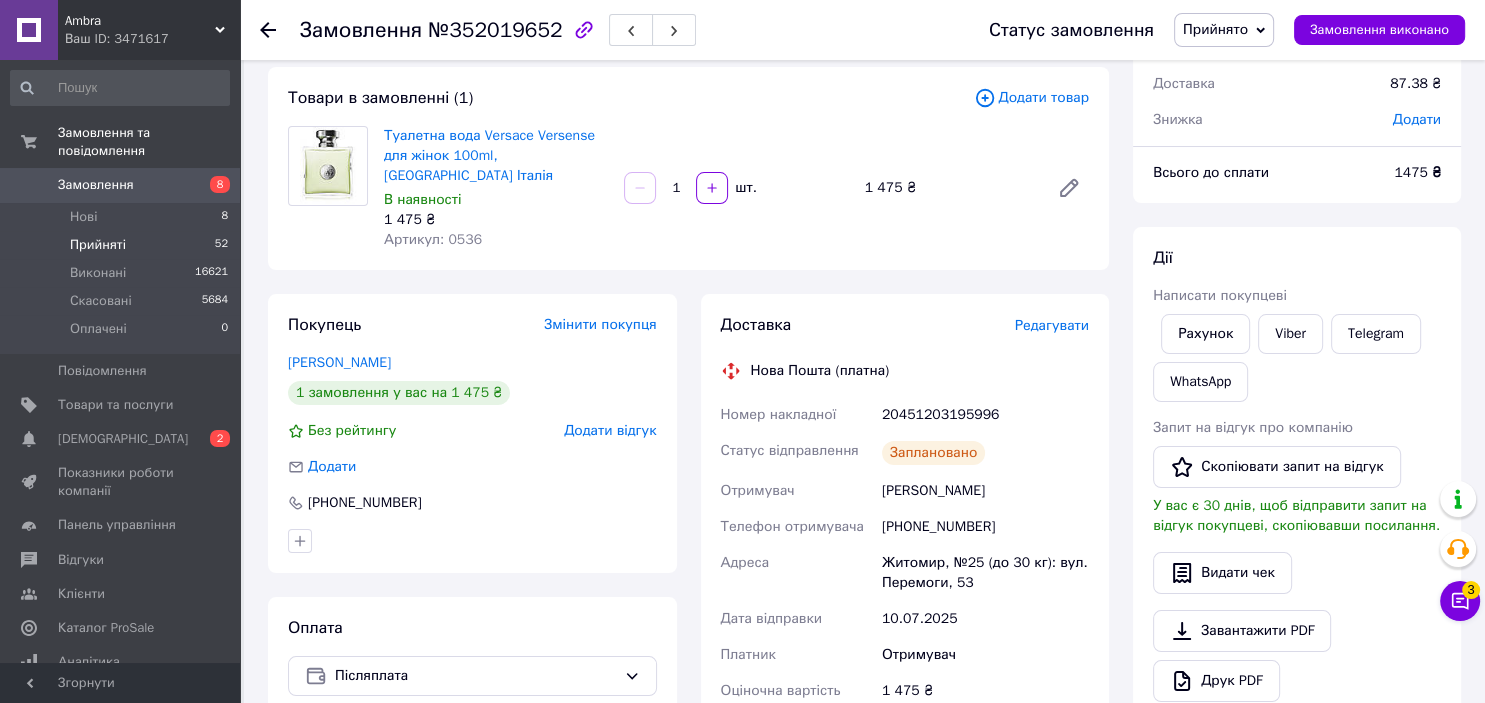 click on "Прийняті 52" at bounding box center [120, 245] 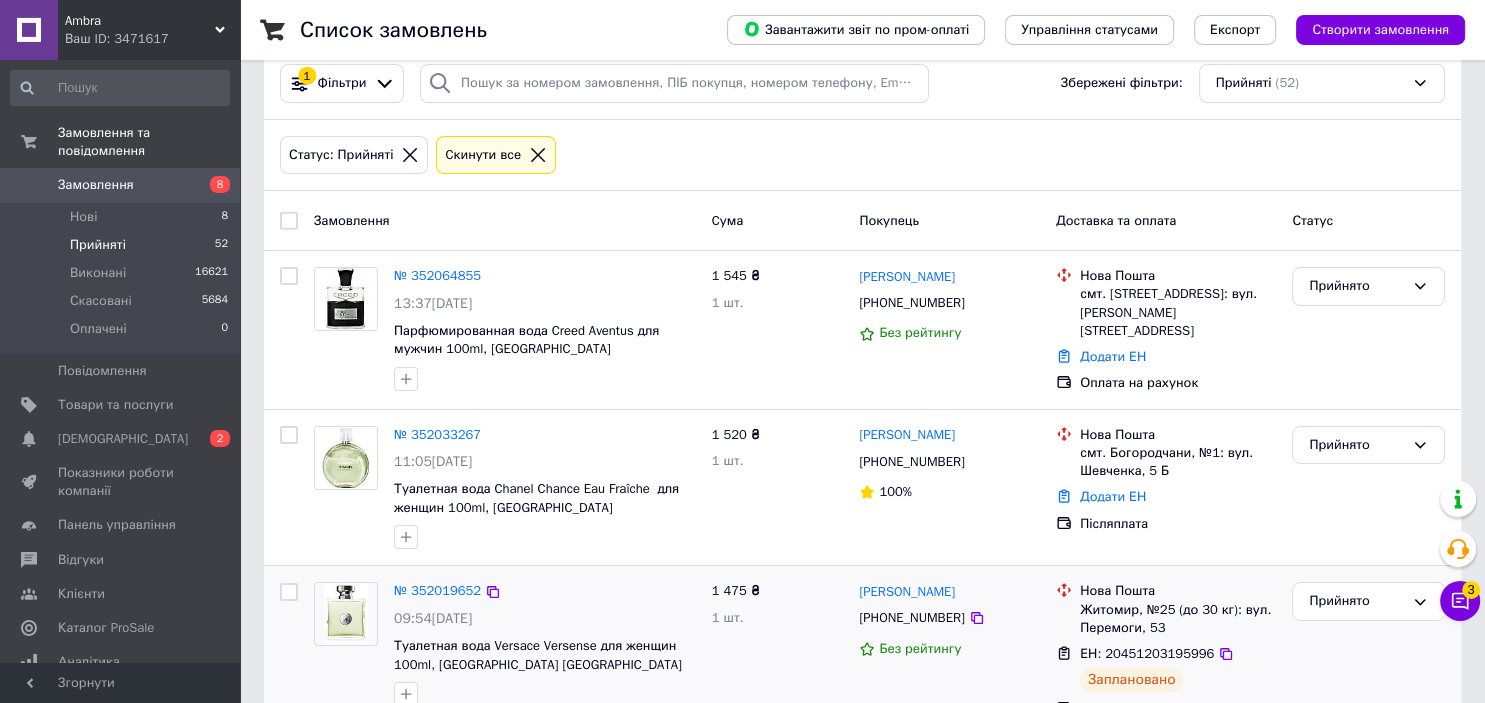 scroll, scrollTop: 0, scrollLeft: 0, axis: both 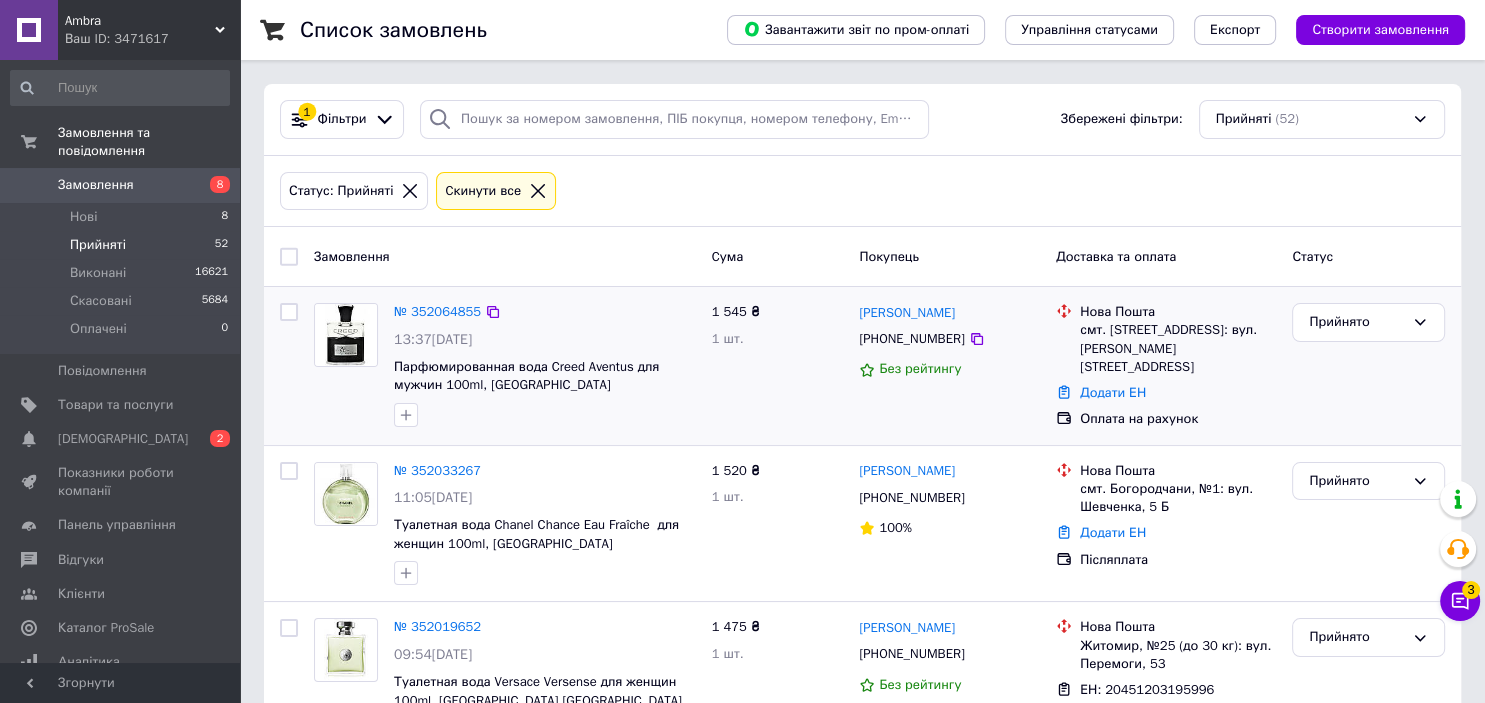 click at bounding box center [346, 335] 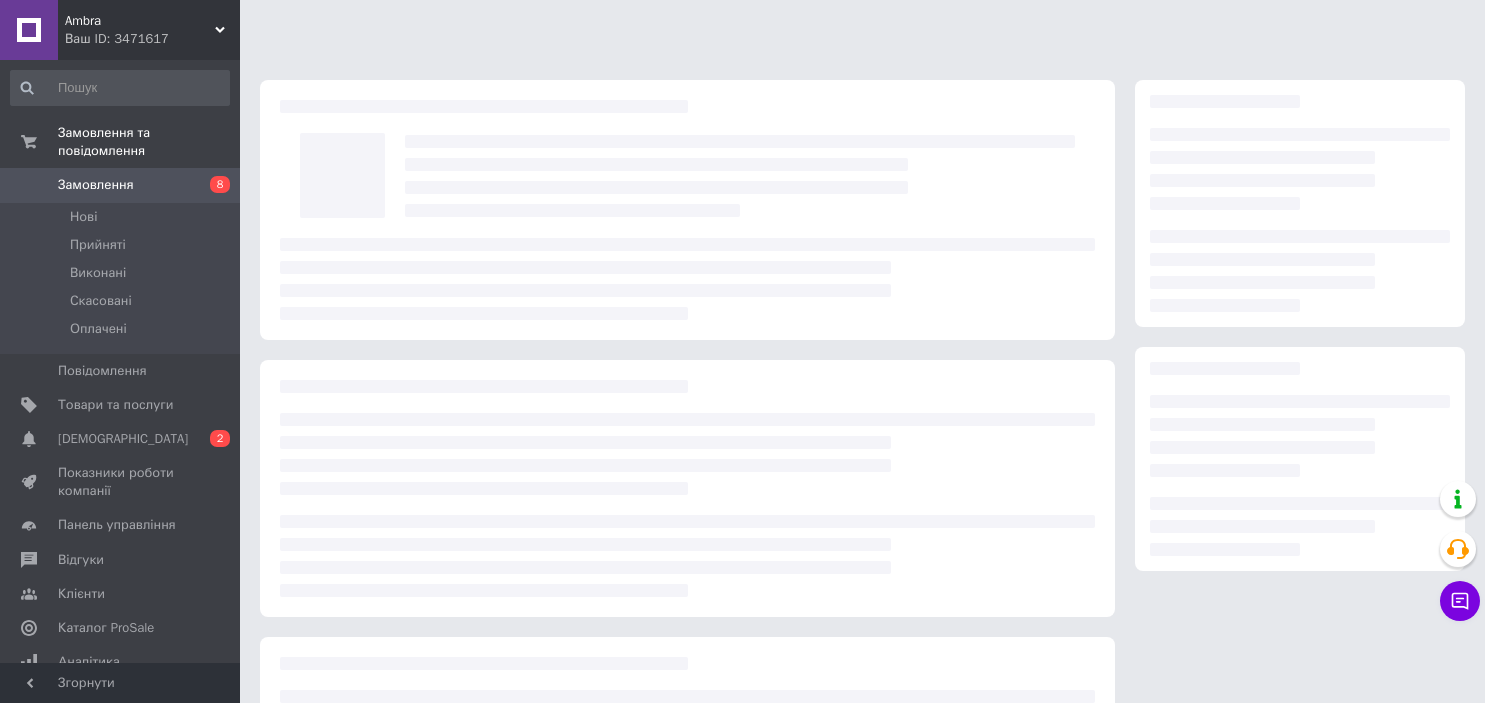 scroll, scrollTop: 0, scrollLeft: 0, axis: both 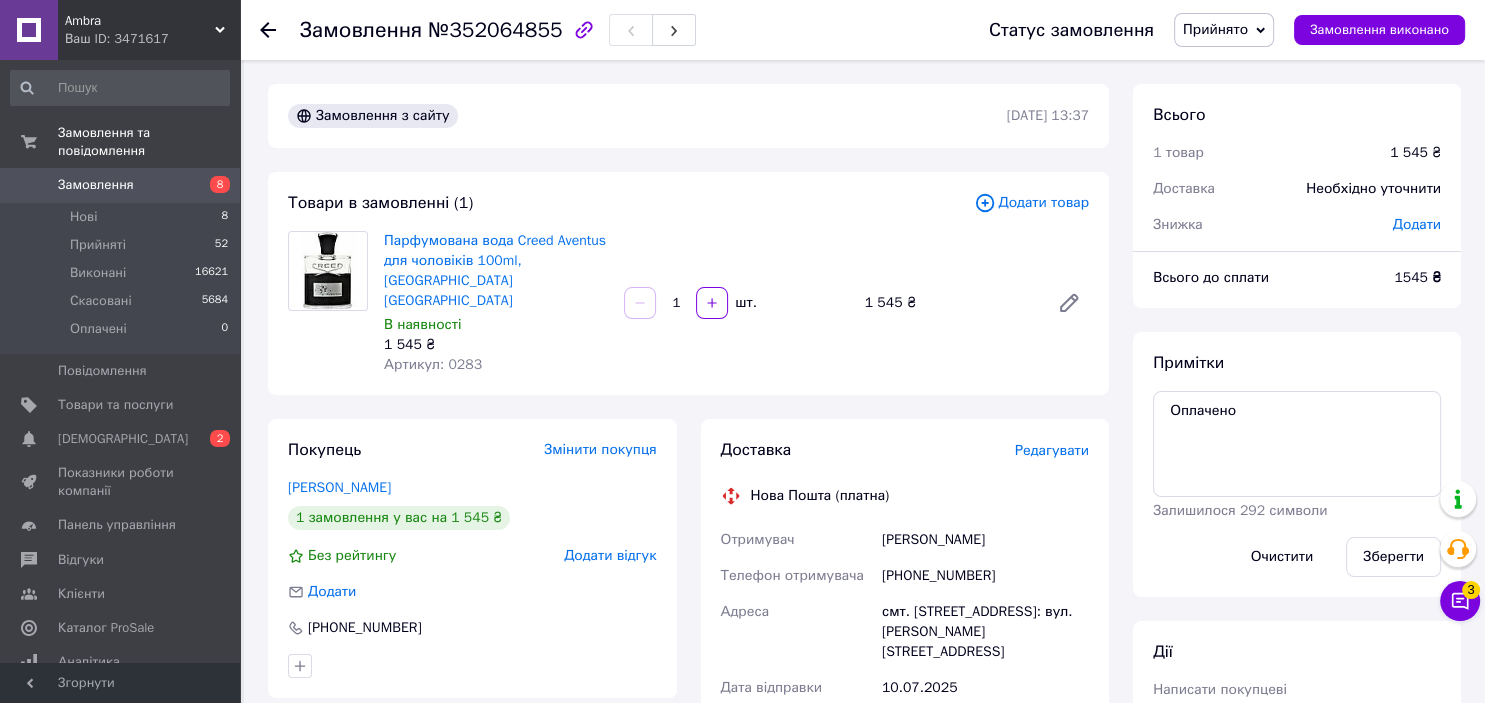 click on "[PHONE_NUMBER]" at bounding box center (985, 576) 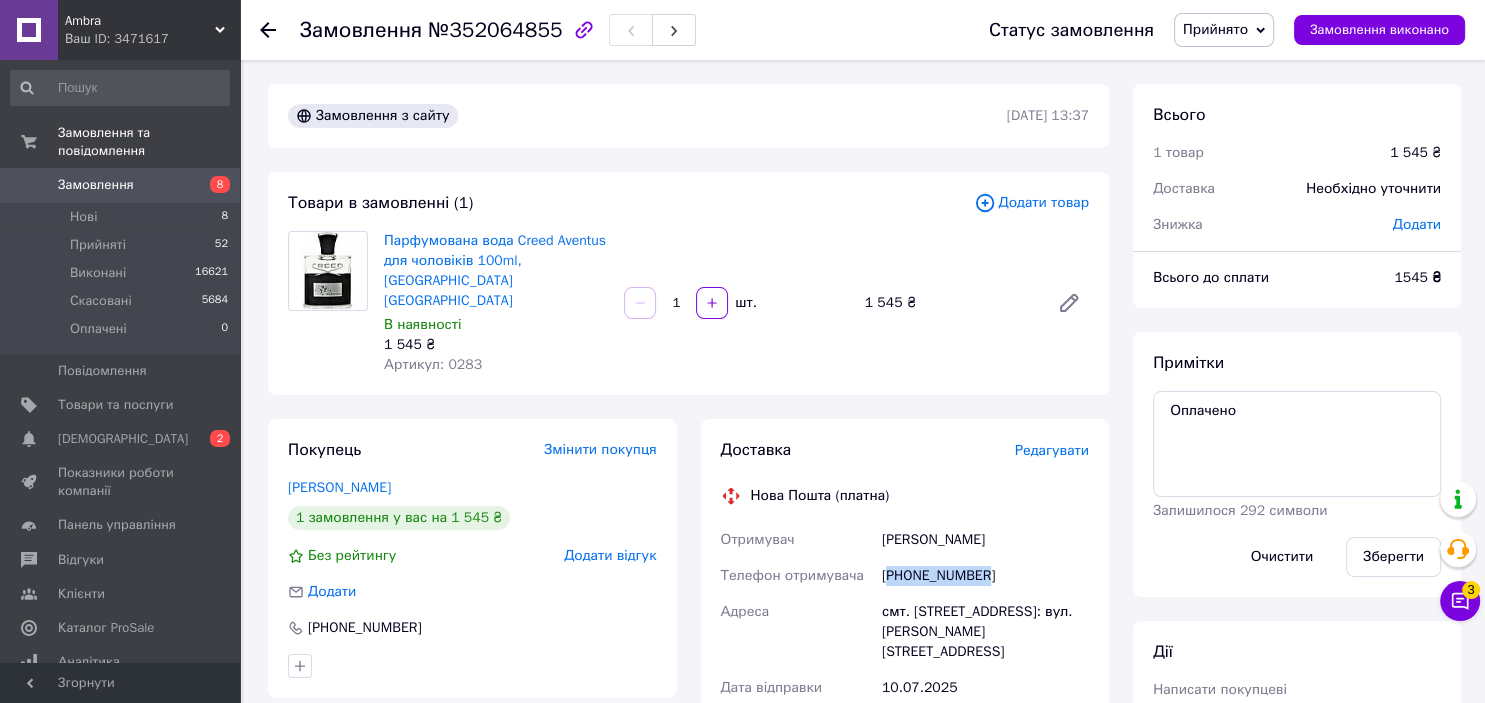click on "[PHONE_NUMBER]" at bounding box center [985, 576] 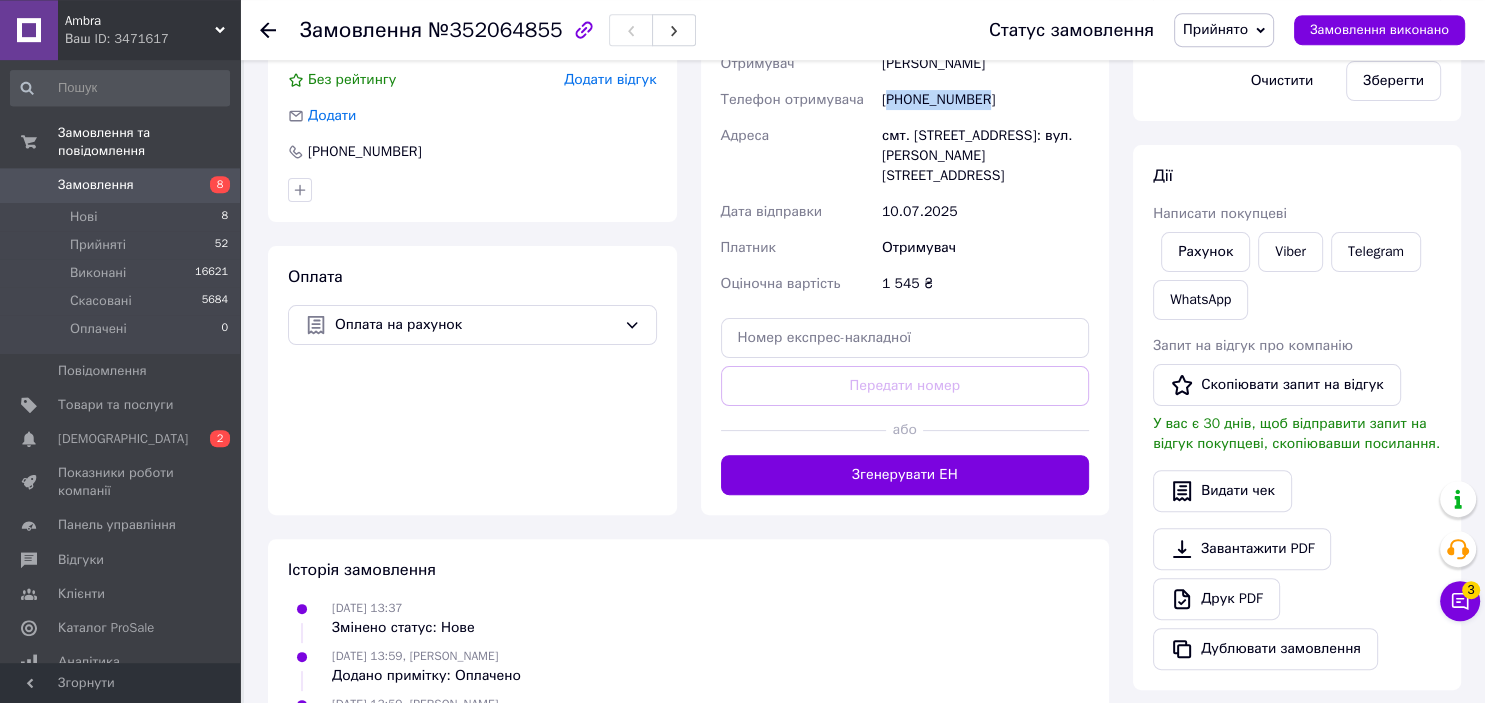 scroll, scrollTop: 528, scrollLeft: 0, axis: vertical 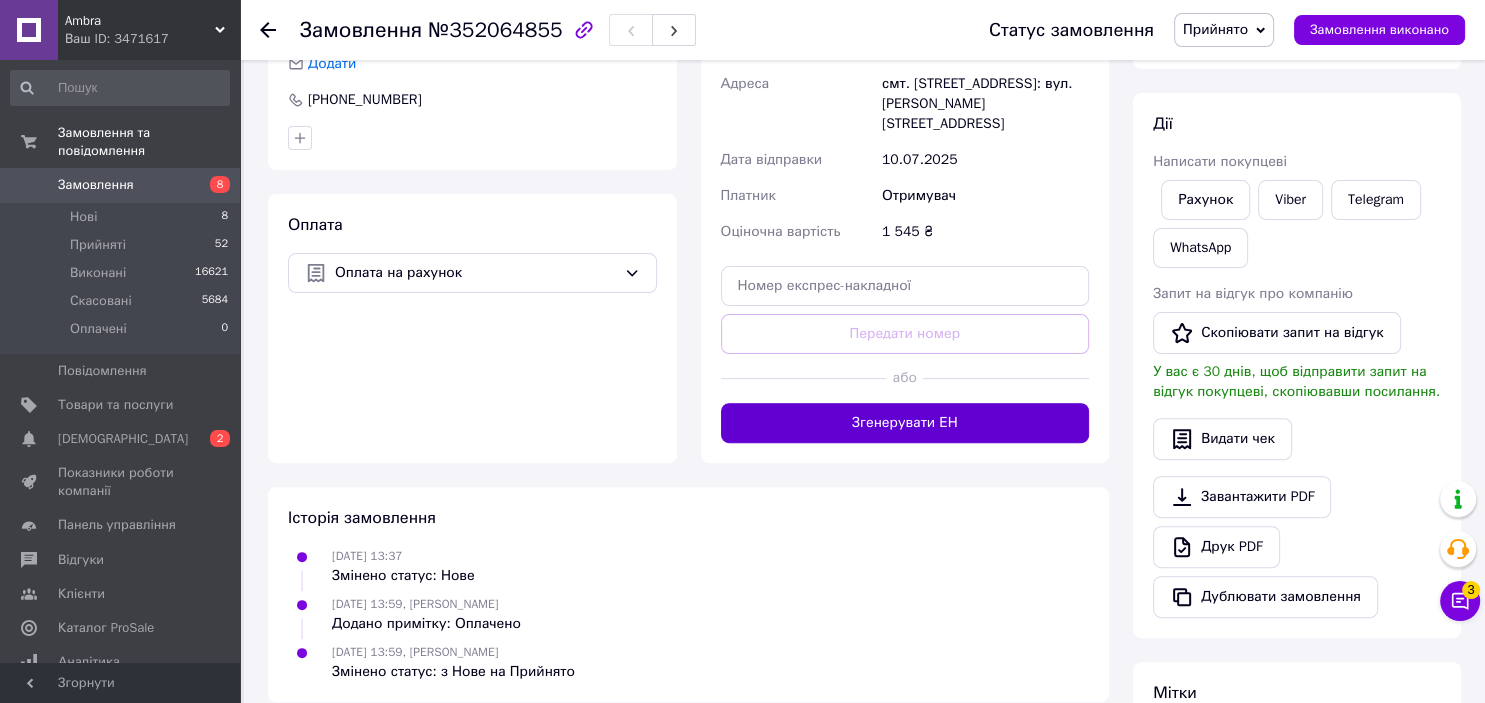 click on "Згенерувати ЕН" at bounding box center (905, 423) 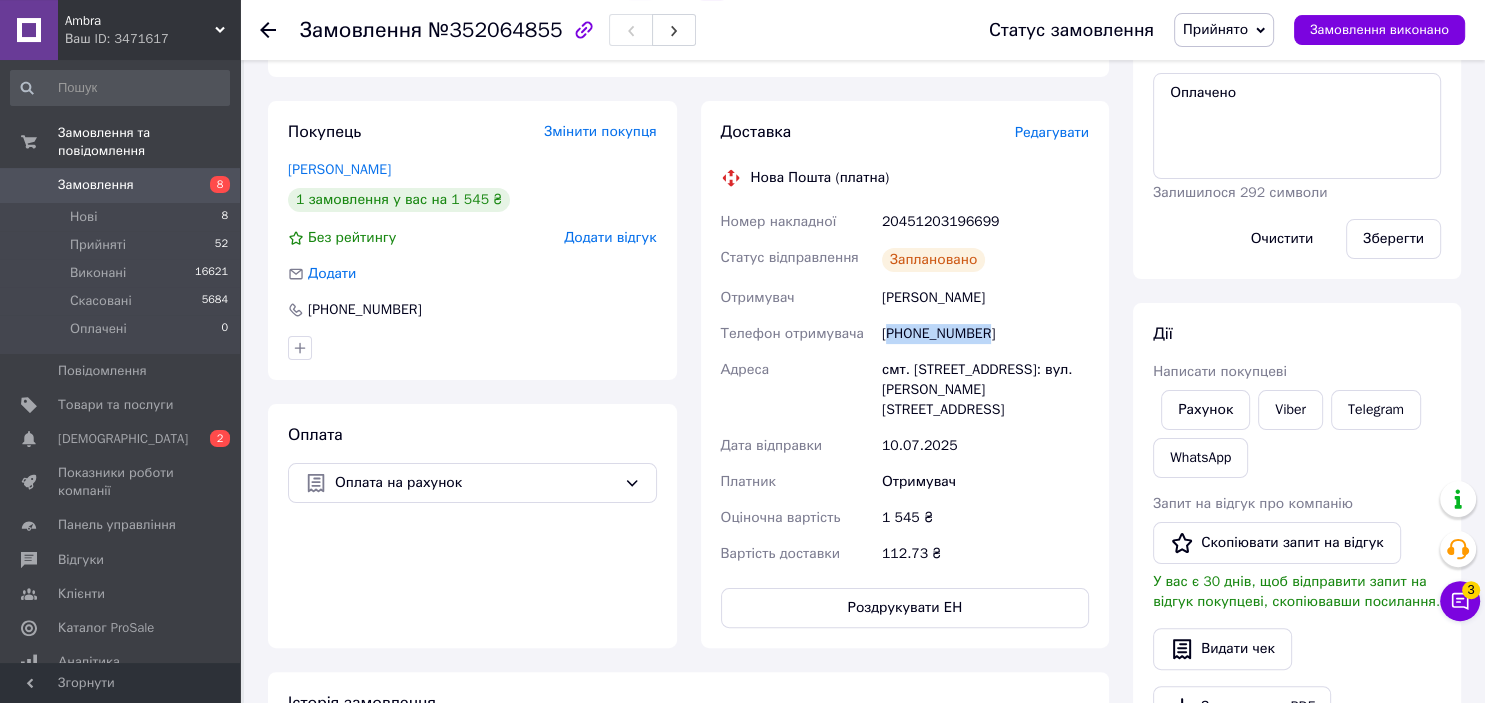 scroll, scrollTop: 211, scrollLeft: 0, axis: vertical 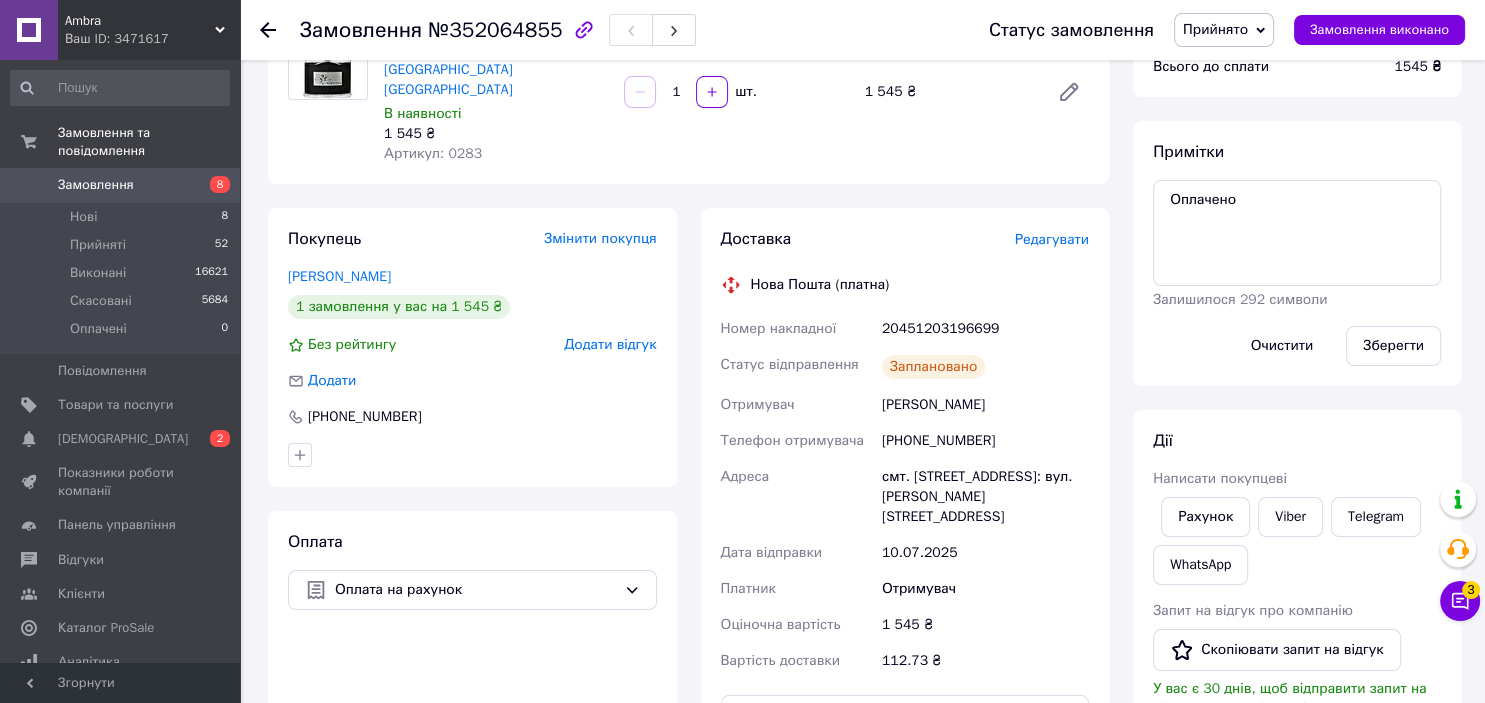 click on "20451203196699" at bounding box center (985, 329) 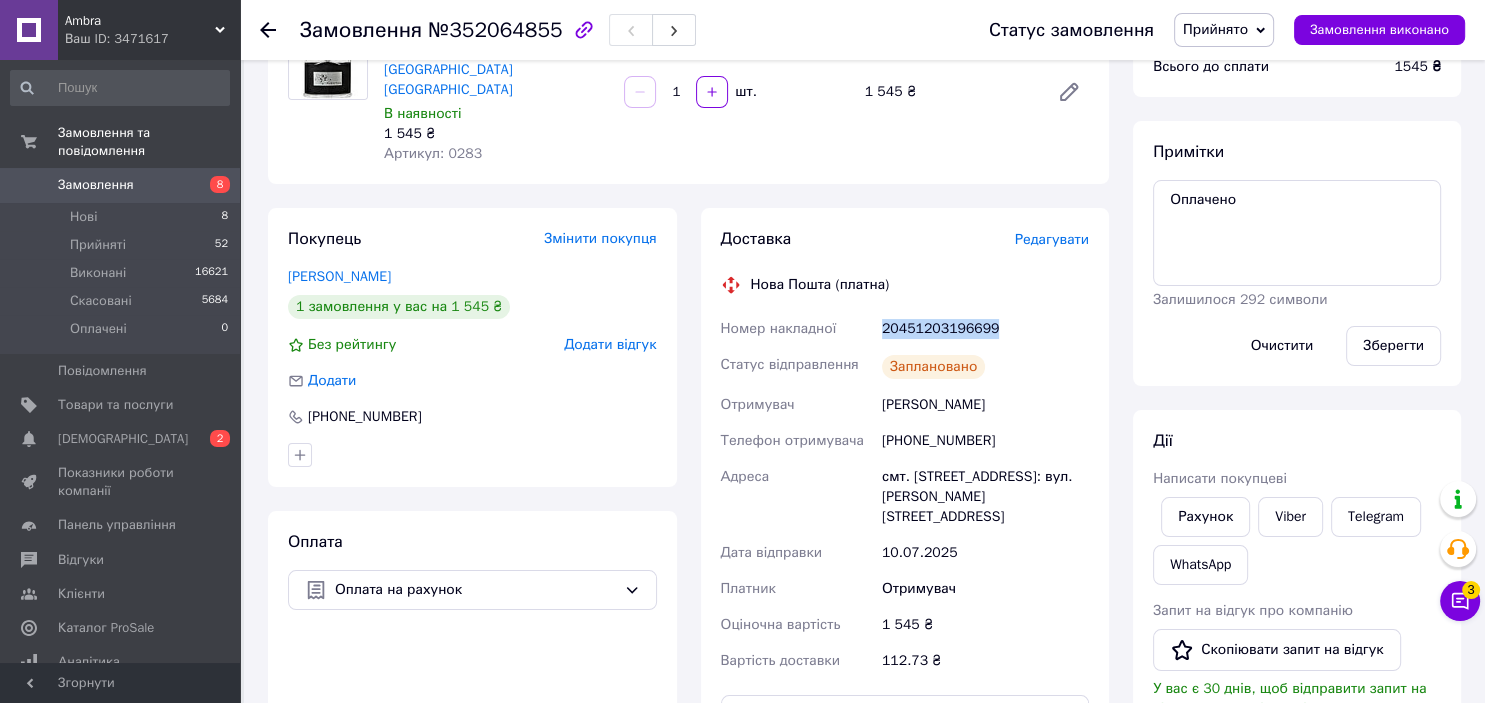 click on "20451203196699" at bounding box center [985, 329] 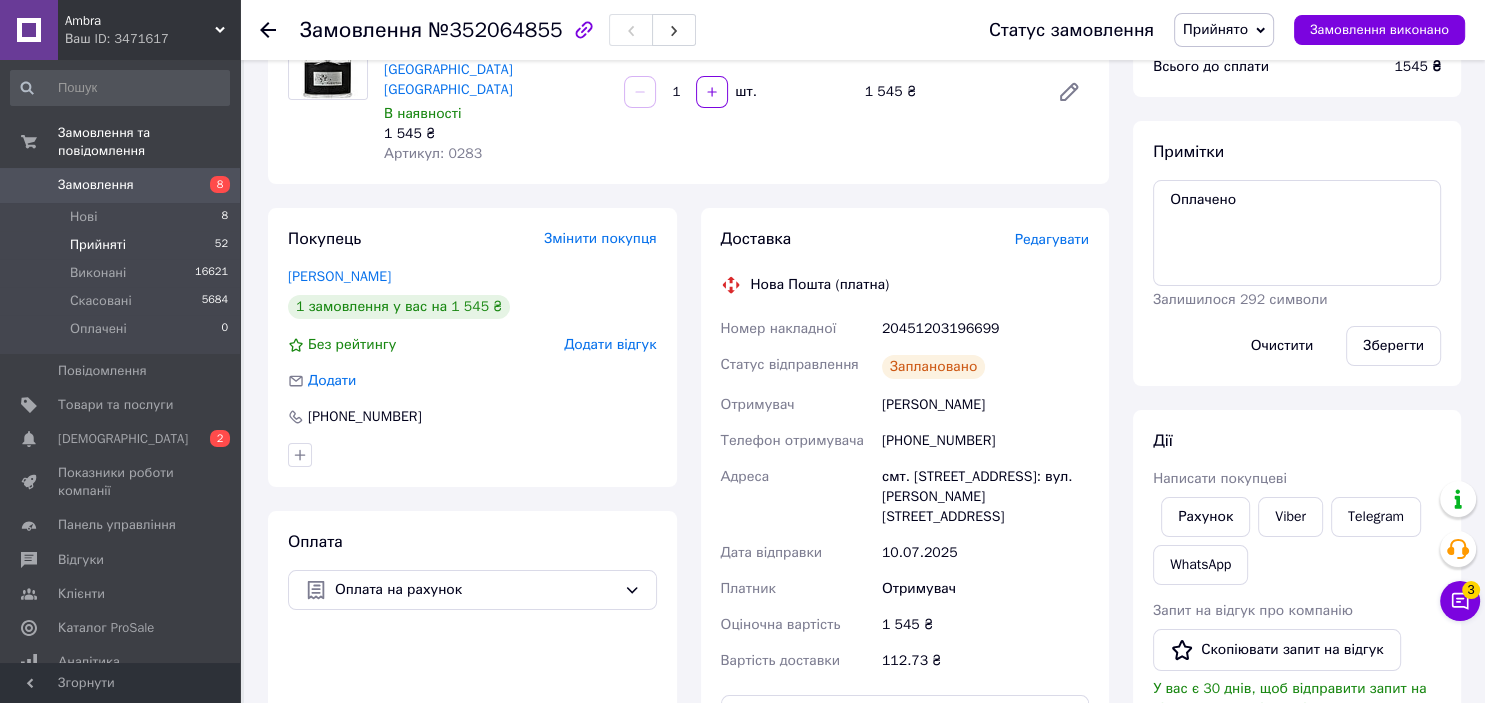 click on "Прийняті" at bounding box center (98, 245) 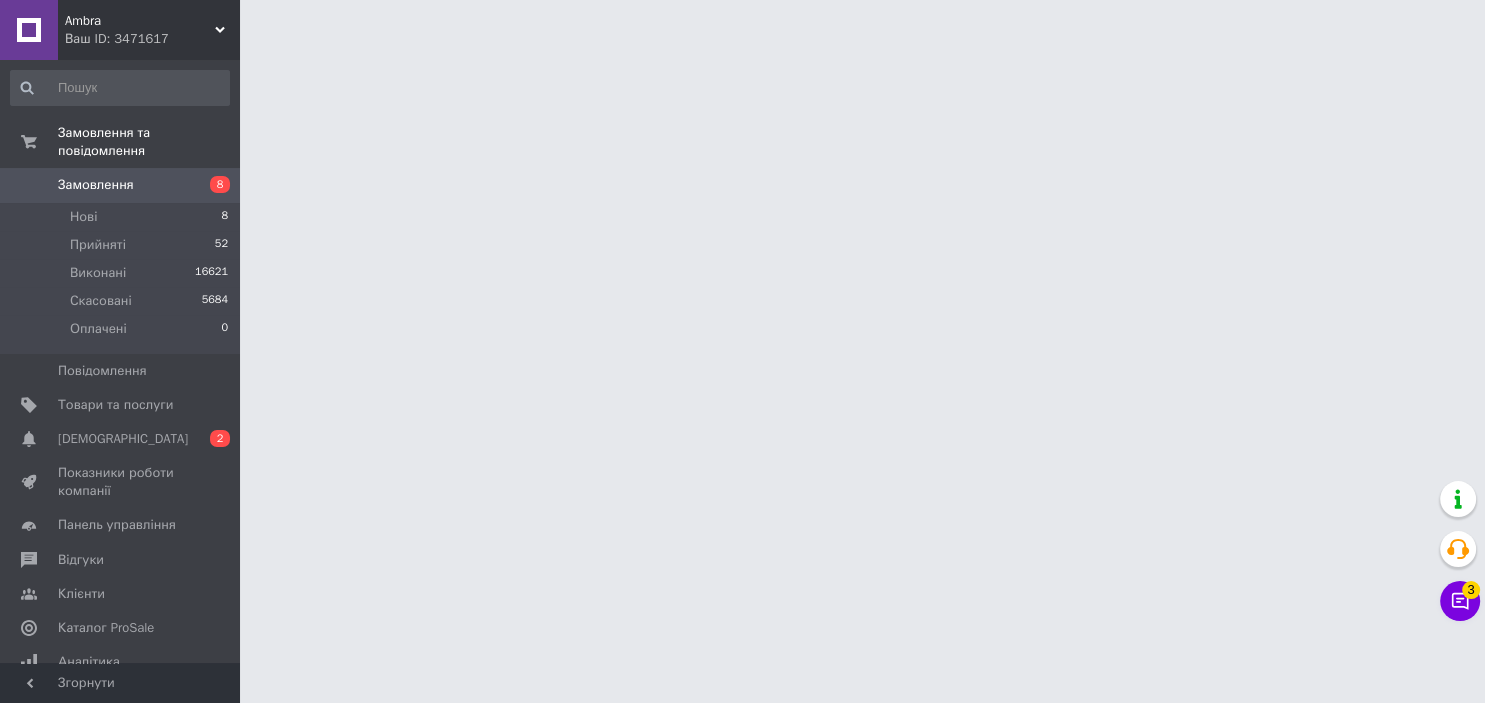 scroll, scrollTop: 0, scrollLeft: 0, axis: both 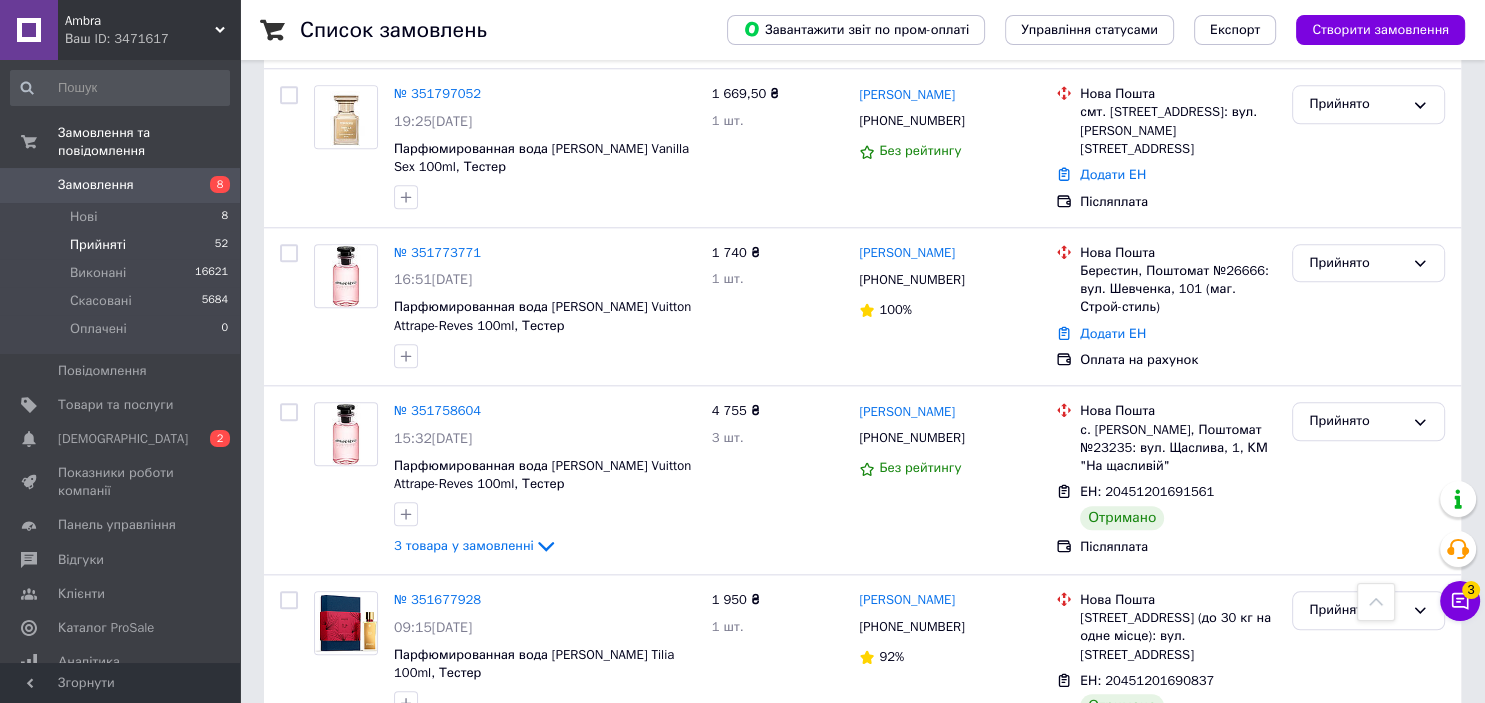 click on "Прийняті 52" at bounding box center [120, 245] 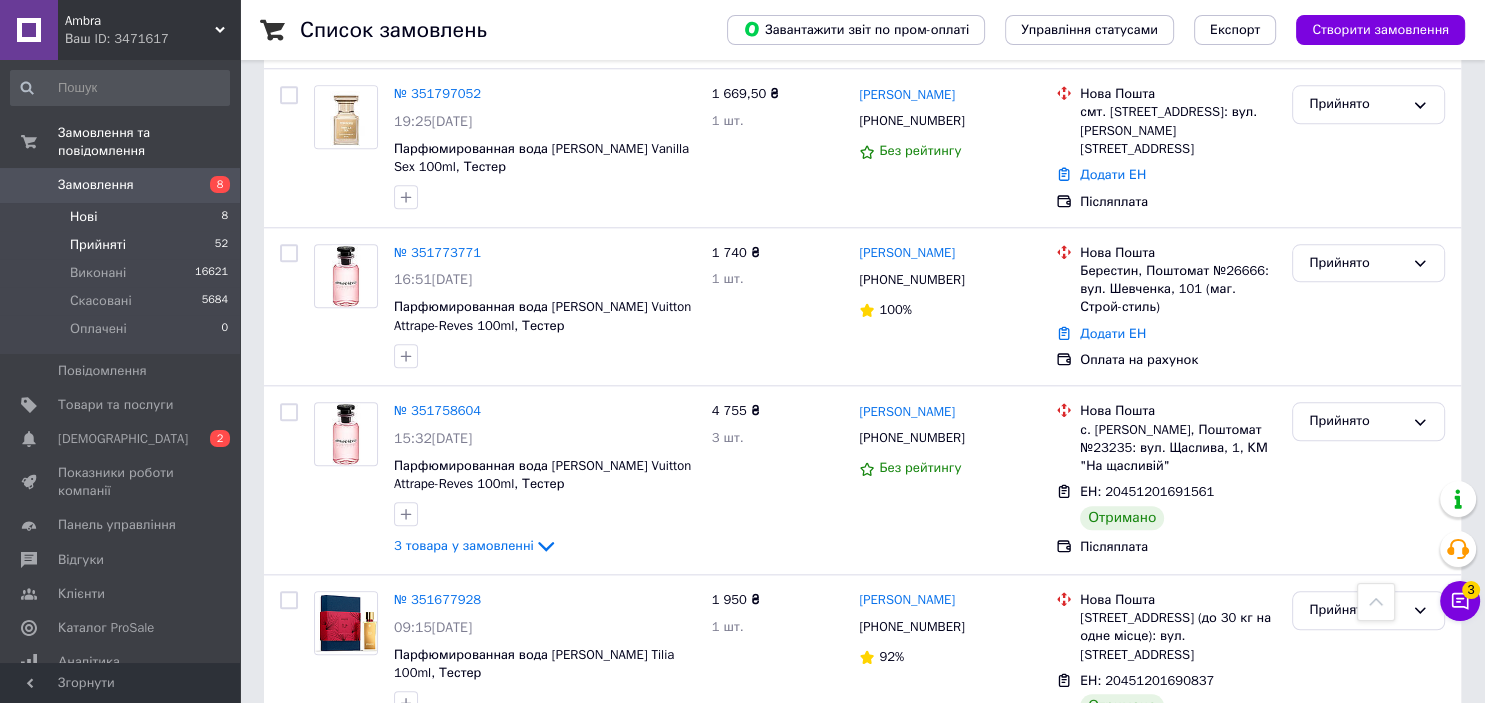 click on "Нові 8" at bounding box center (120, 217) 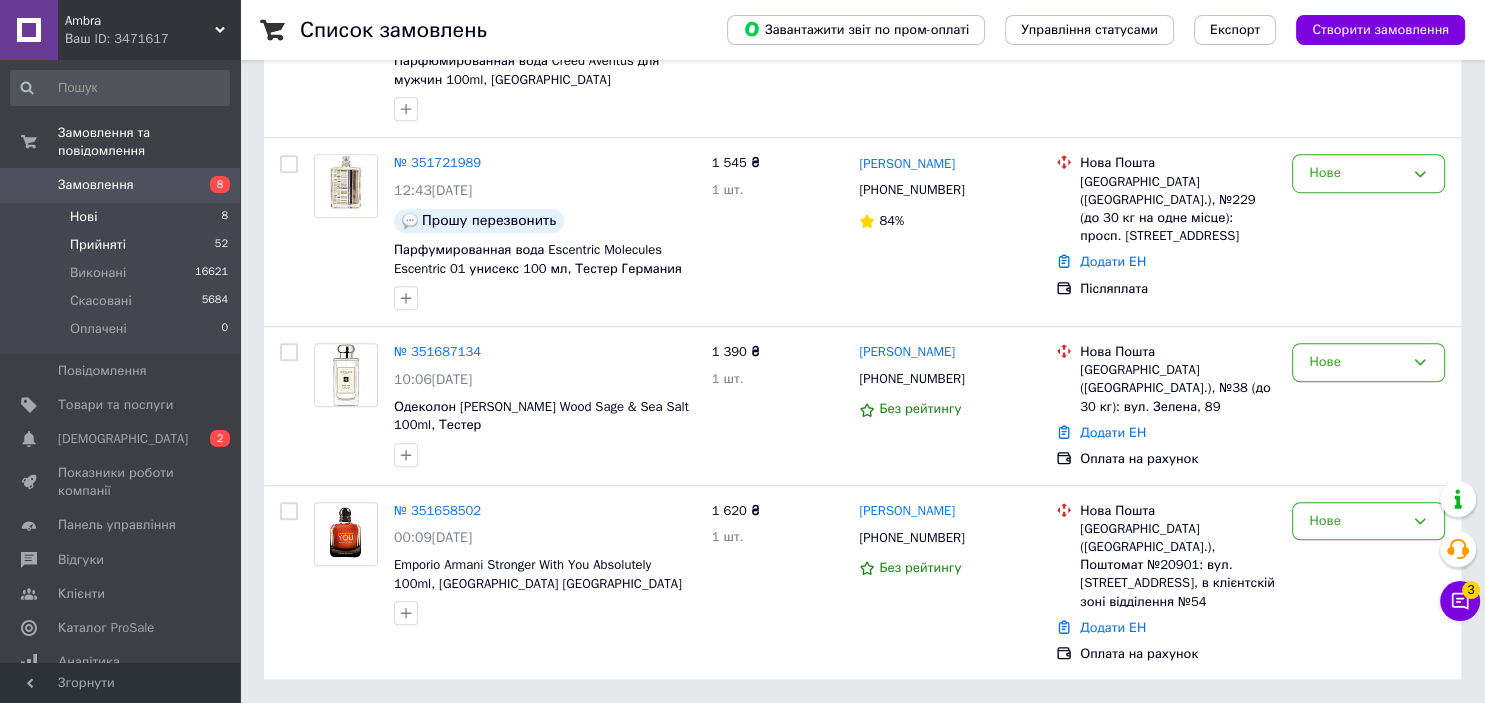scroll, scrollTop: 0, scrollLeft: 0, axis: both 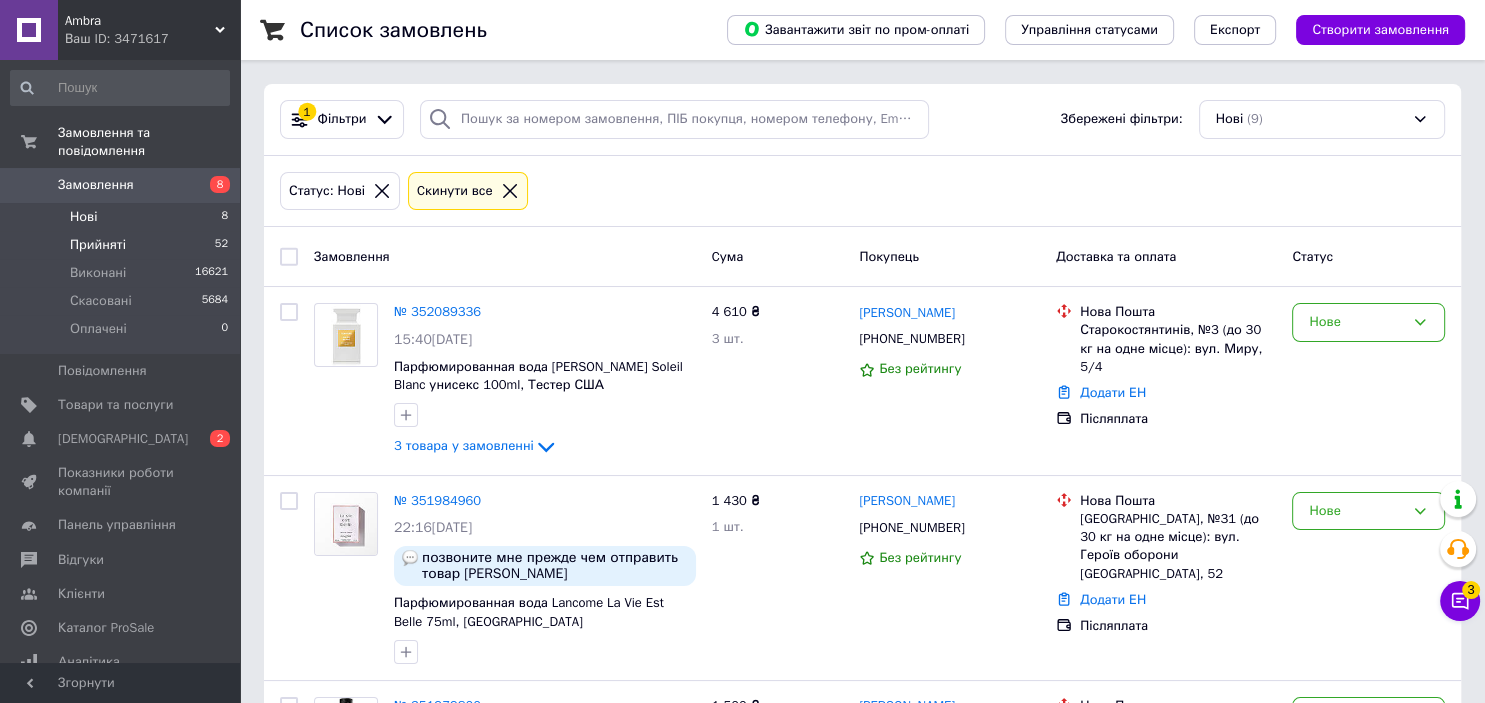 click on "Прийняті 52" at bounding box center [120, 245] 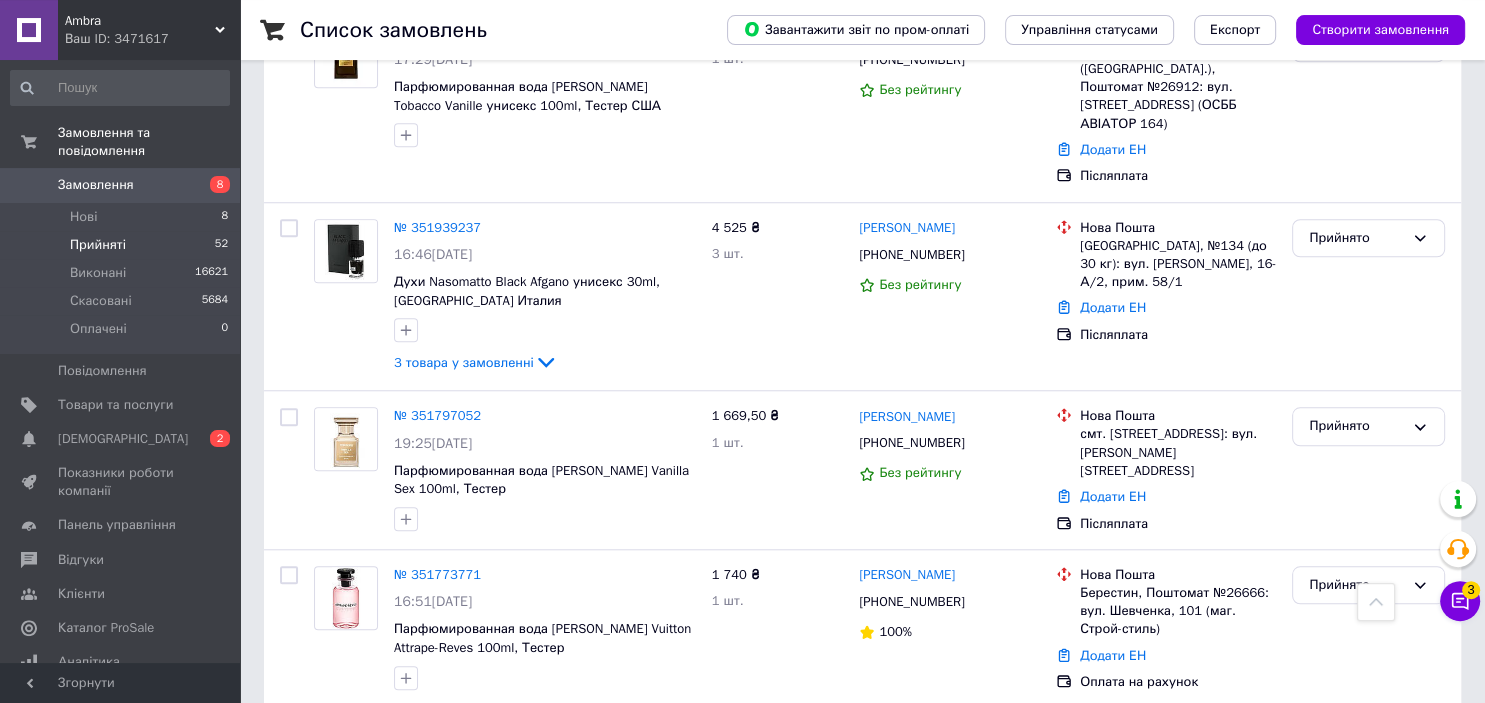 scroll, scrollTop: 1689, scrollLeft: 0, axis: vertical 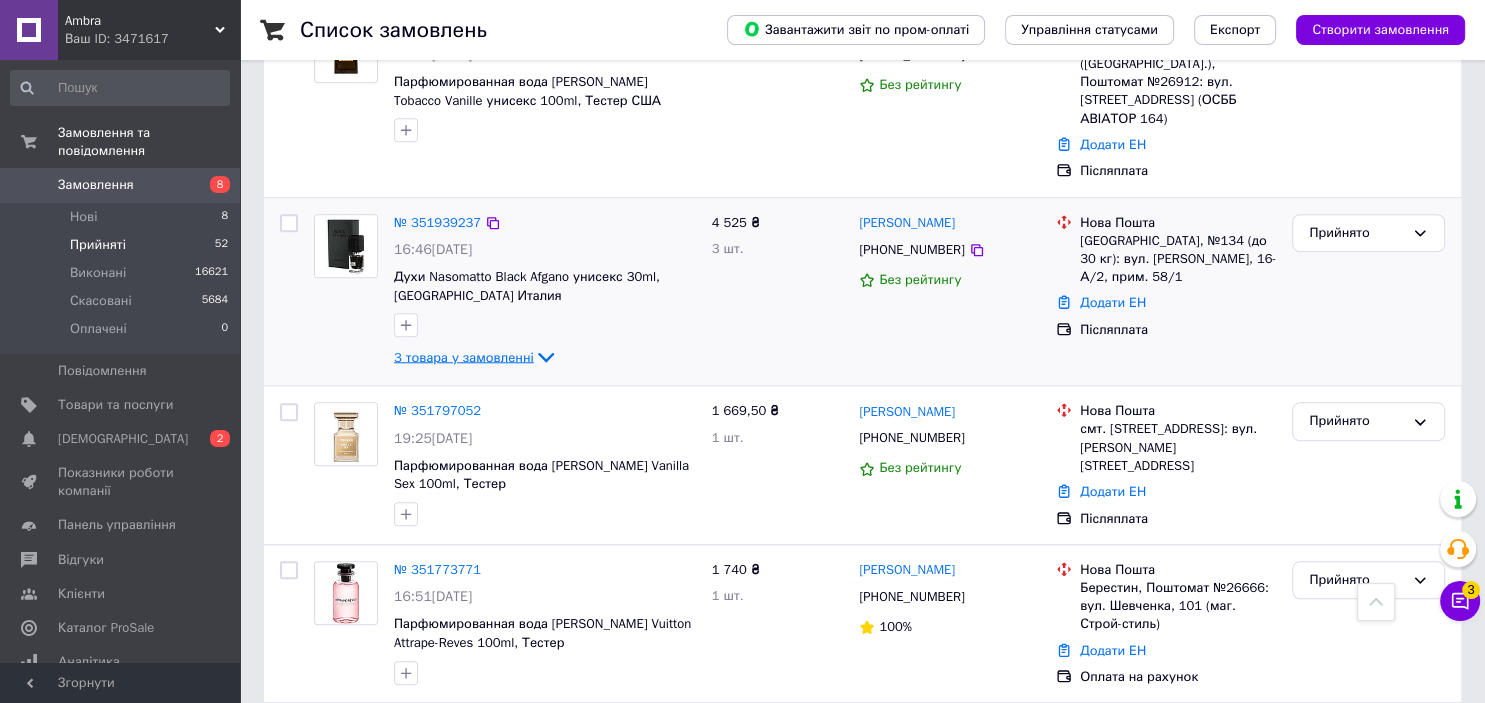 click on "3 товара у замовленні" at bounding box center (464, 356) 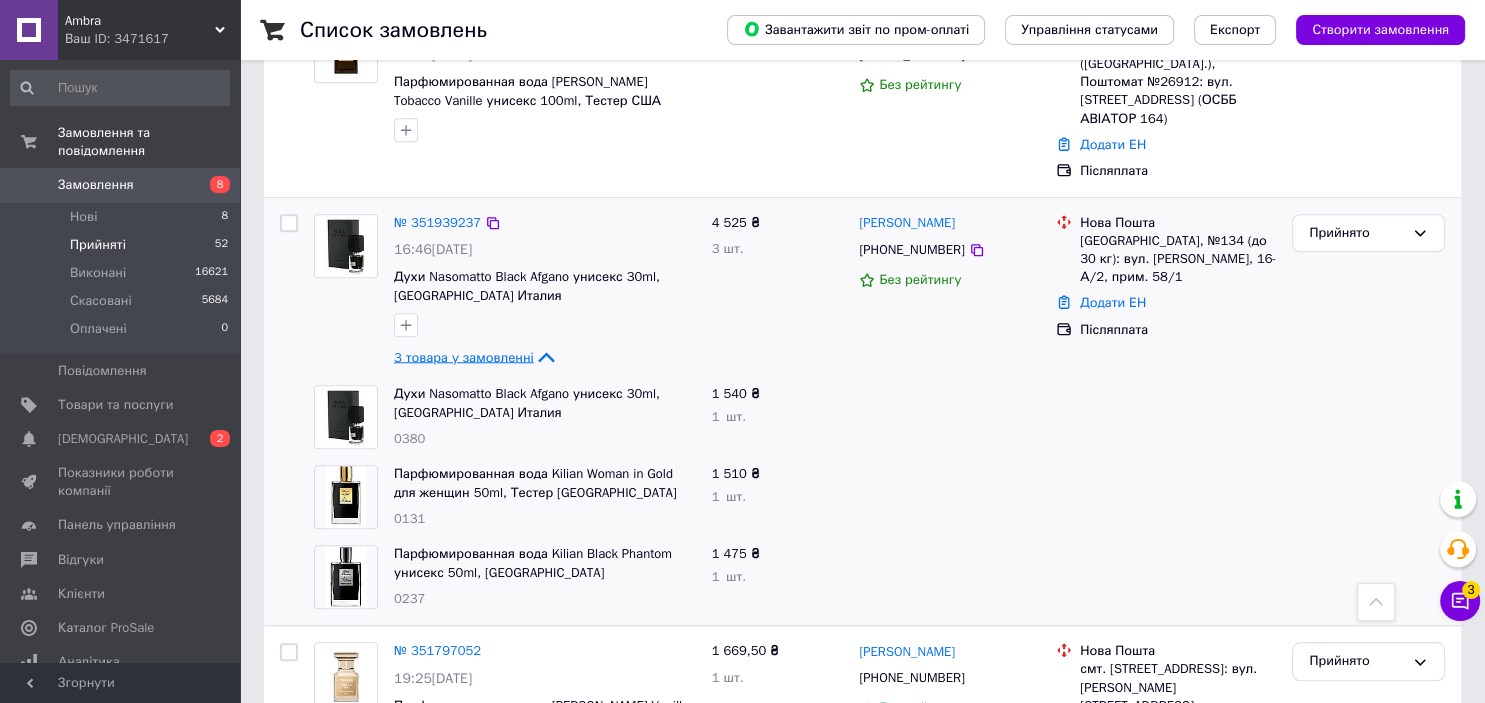 click on "3 товара у замовленні" at bounding box center [464, 356] 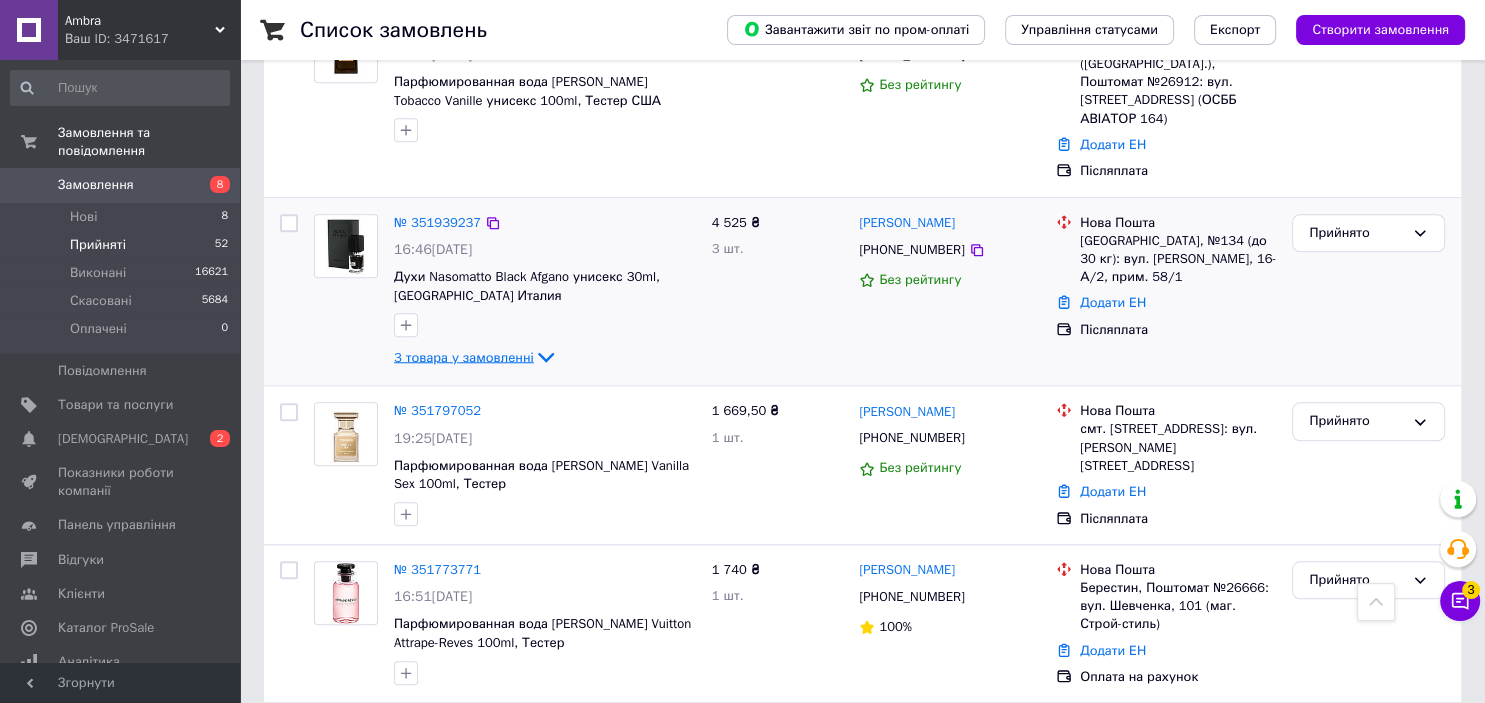 click on "3 товара у замовленні" at bounding box center [464, 356] 